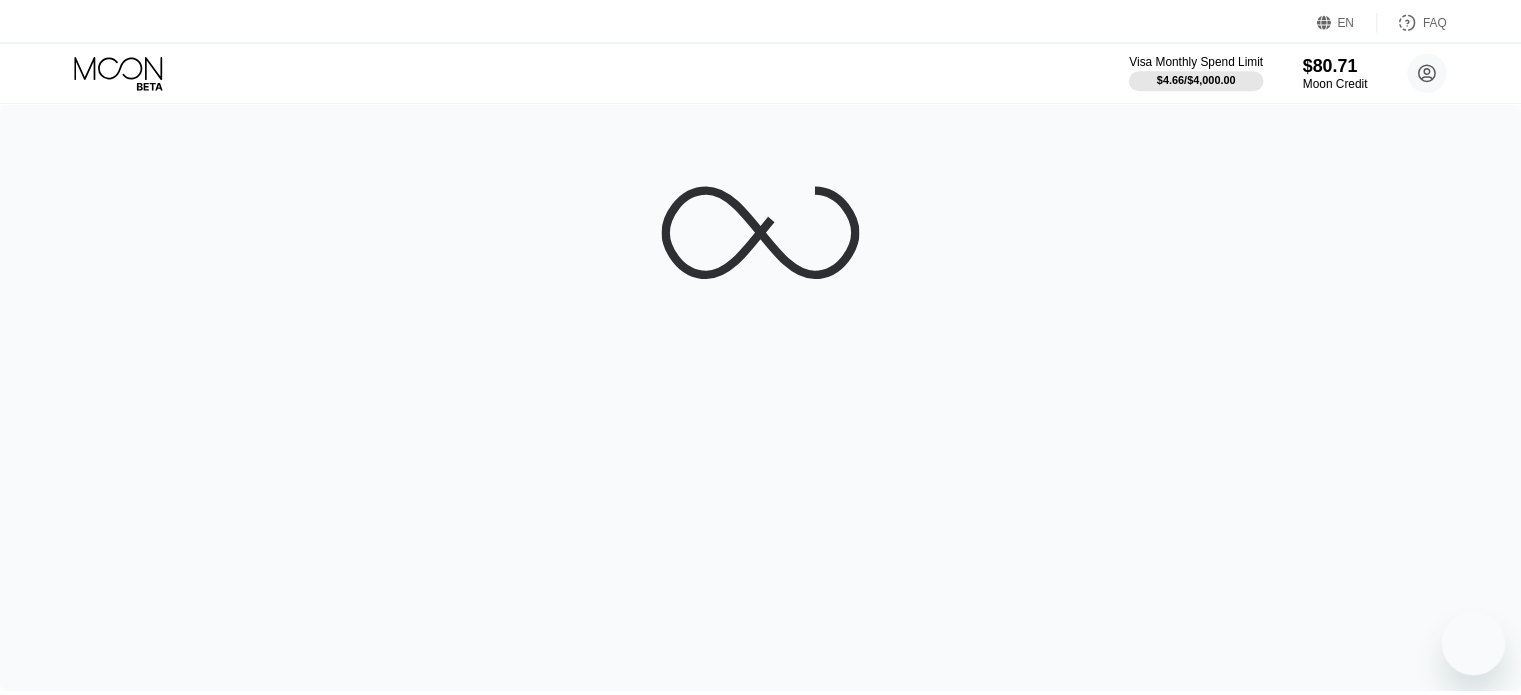 scroll, scrollTop: 0, scrollLeft: 0, axis: both 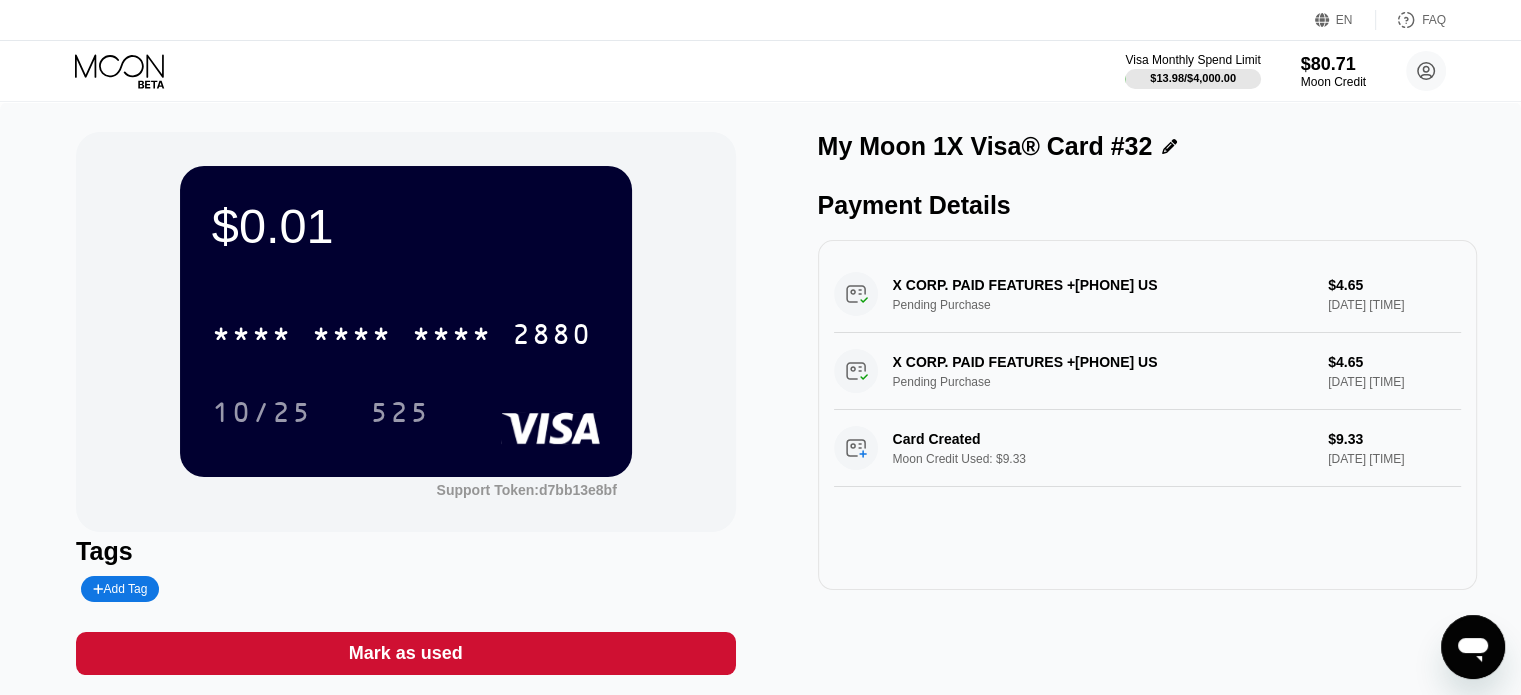 click 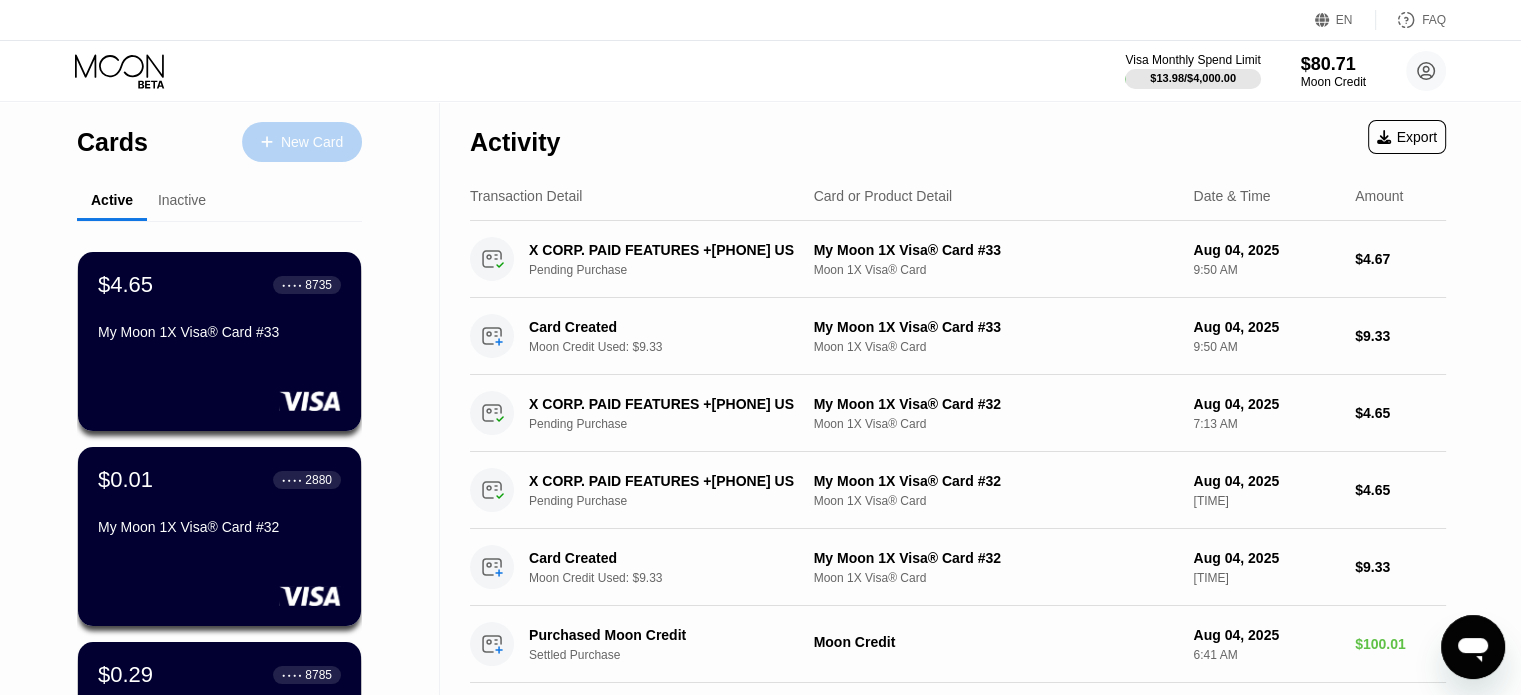 click on "New Card" at bounding box center (312, 142) 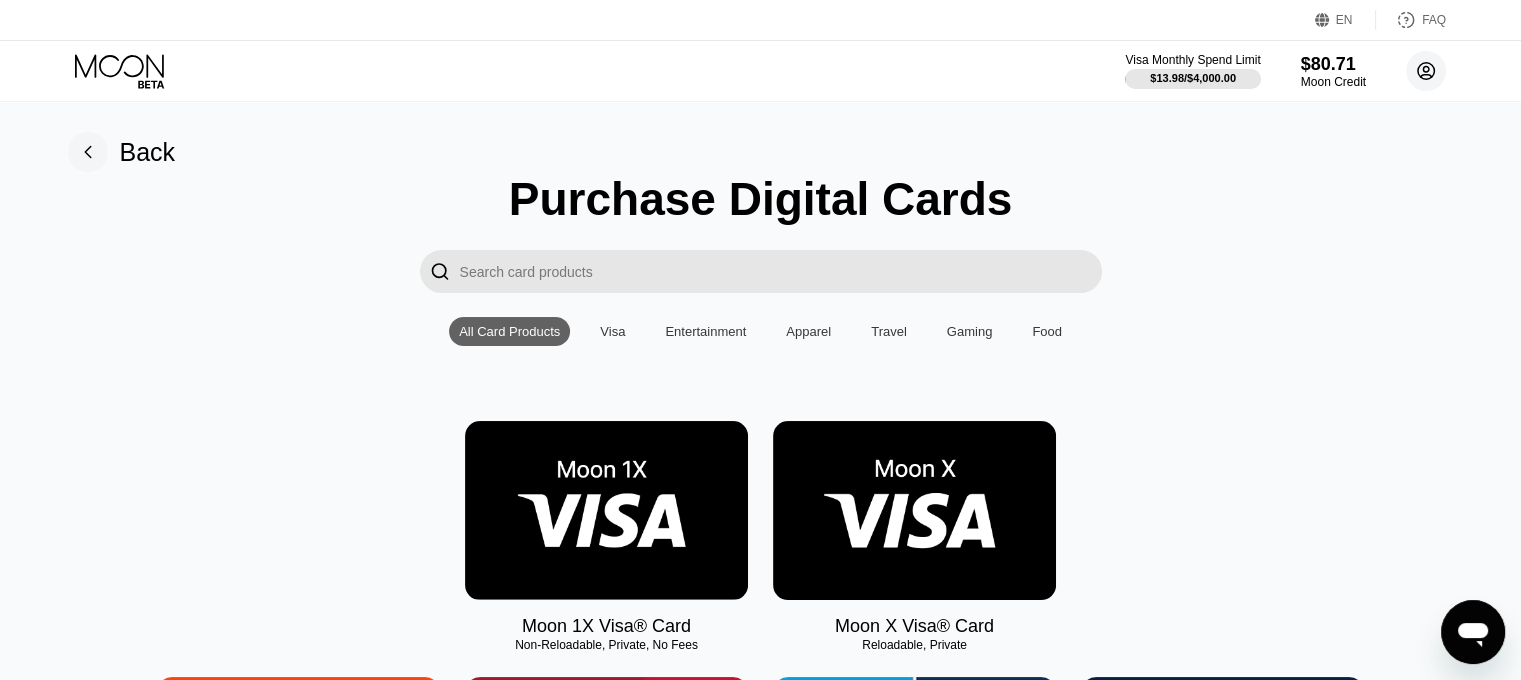 click 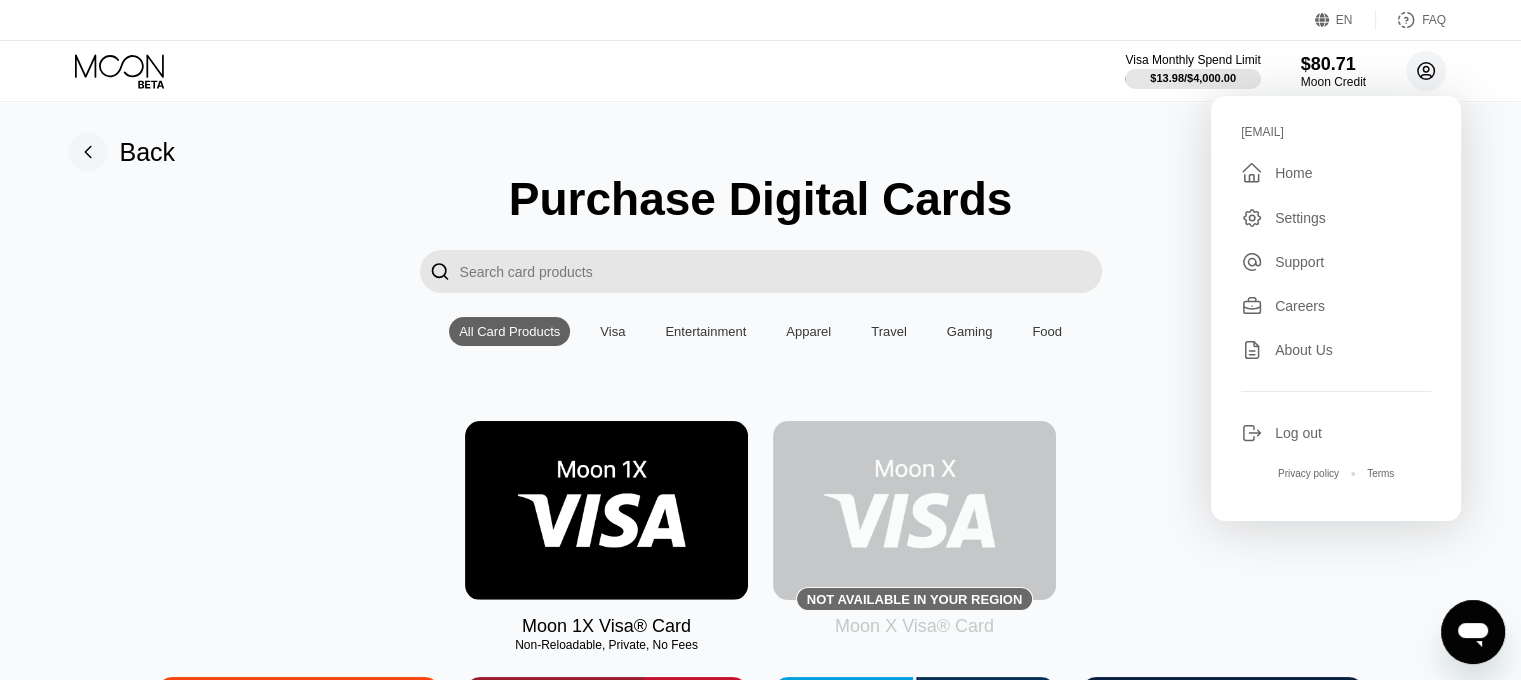 click on "Visa Monthly Spend Limit $13.98 / $4,000.00 $80.71 Moon Credit edwardskinner1981@interoymail.com  Home Settings Support Careers About Us Log out Privacy policy Terms" at bounding box center [760, 71] 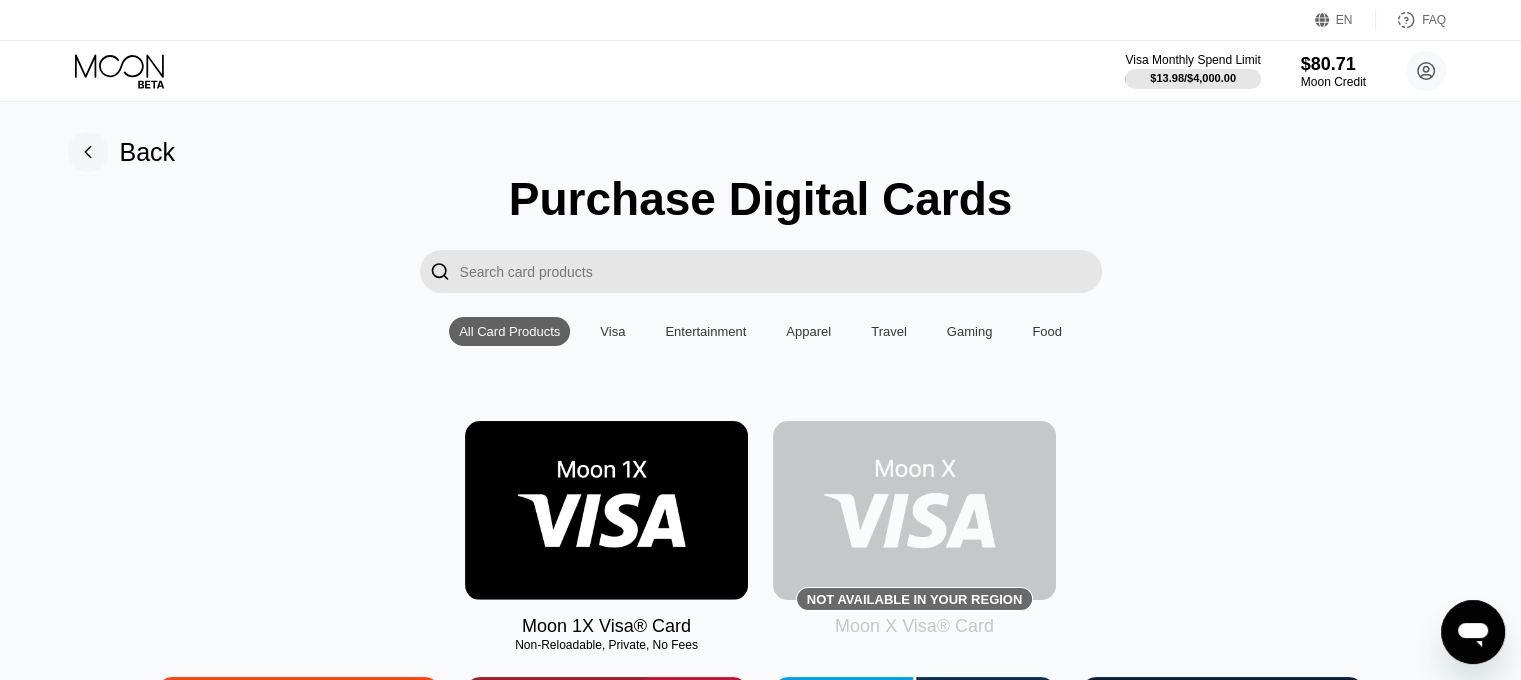 click at bounding box center (606, 510) 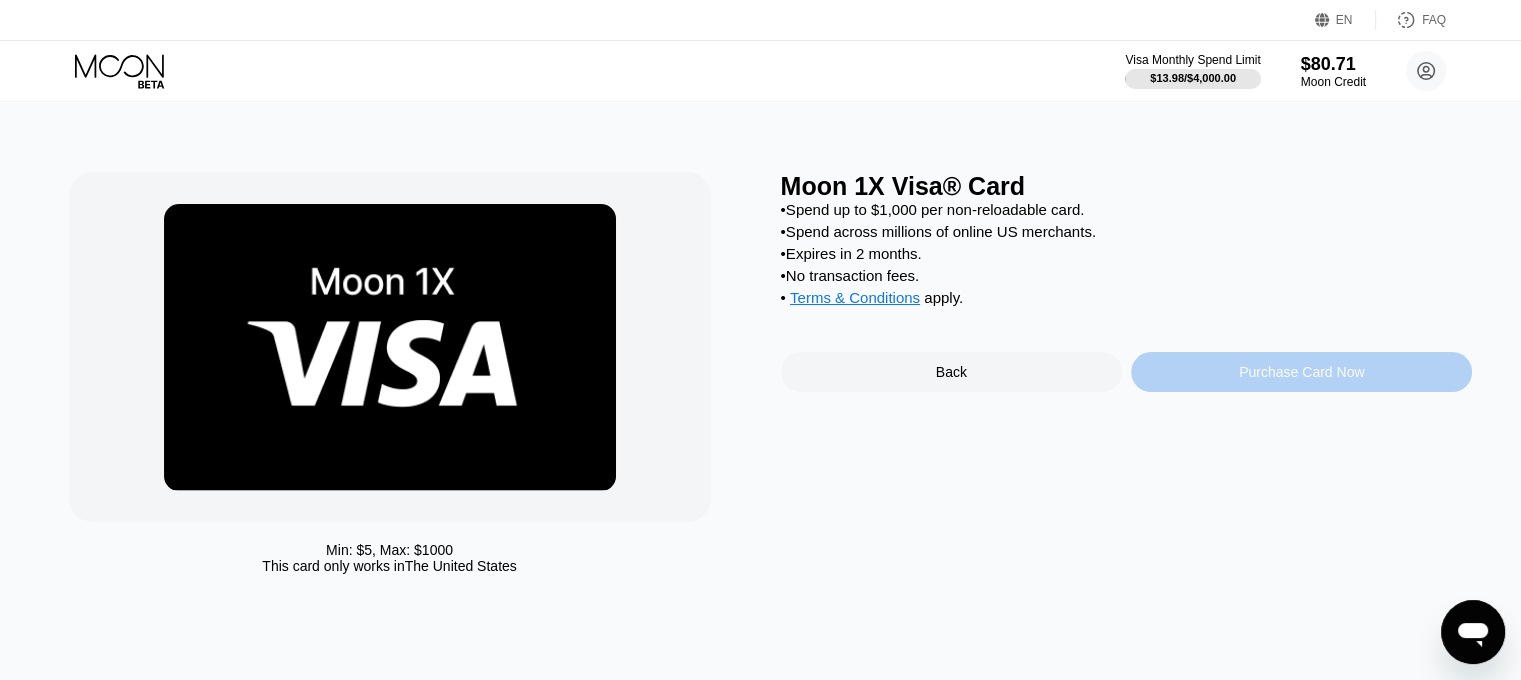 click on "Purchase Card Now" at bounding box center (1301, 372) 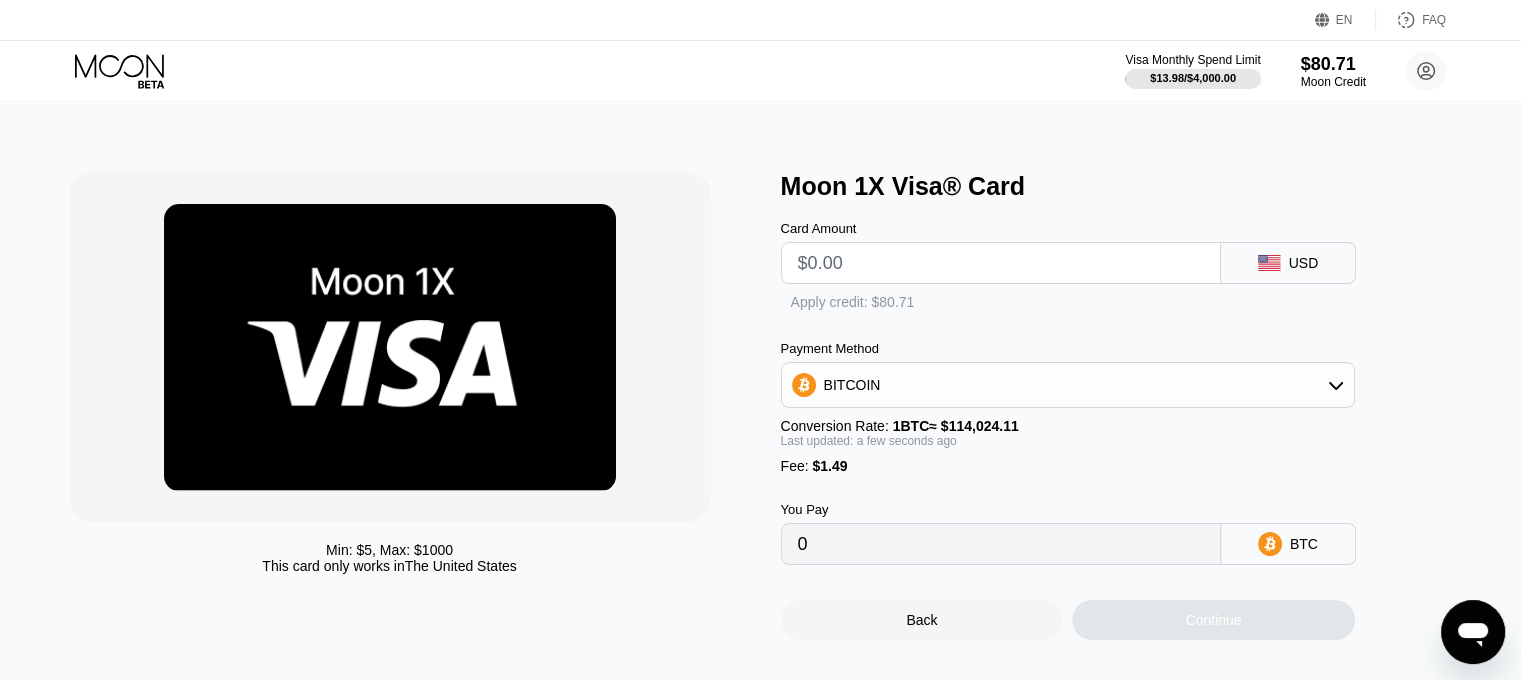 click at bounding box center [1001, 263] 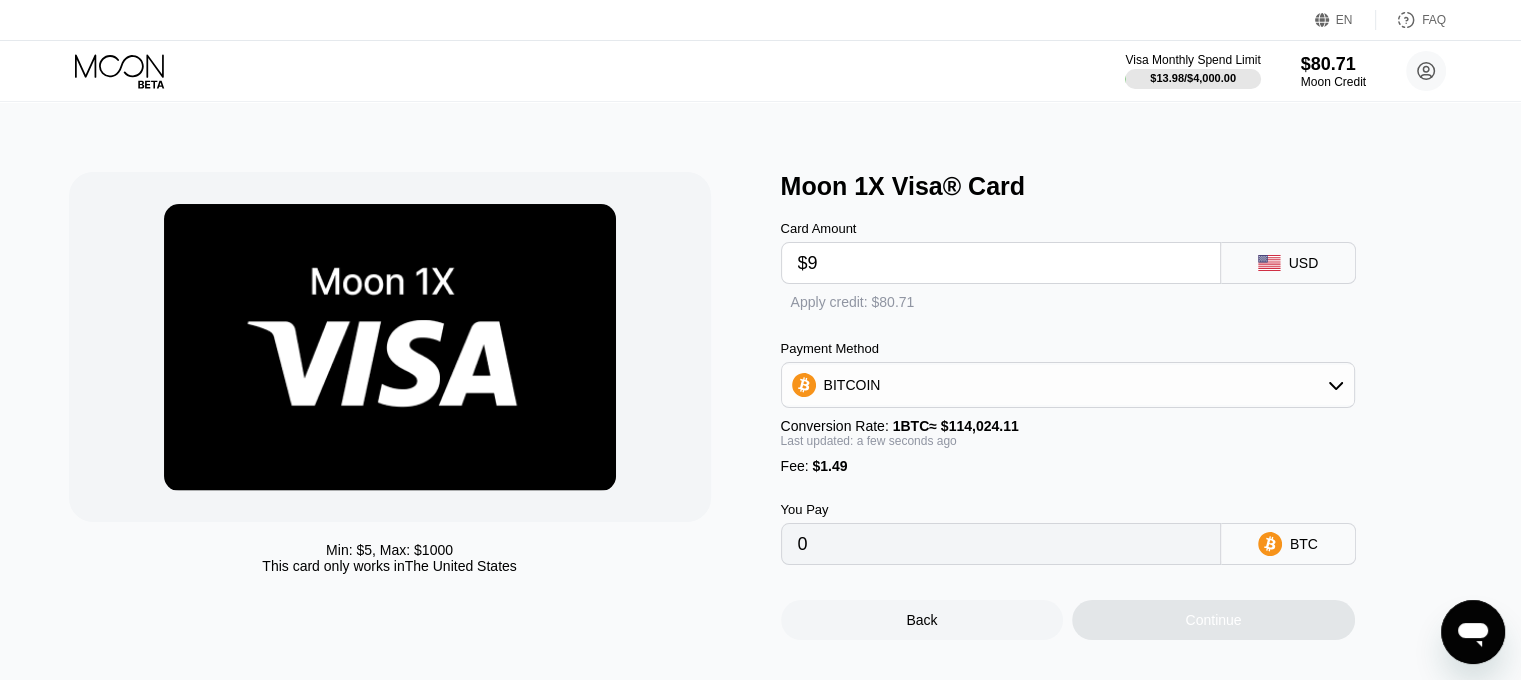 type on "$9." 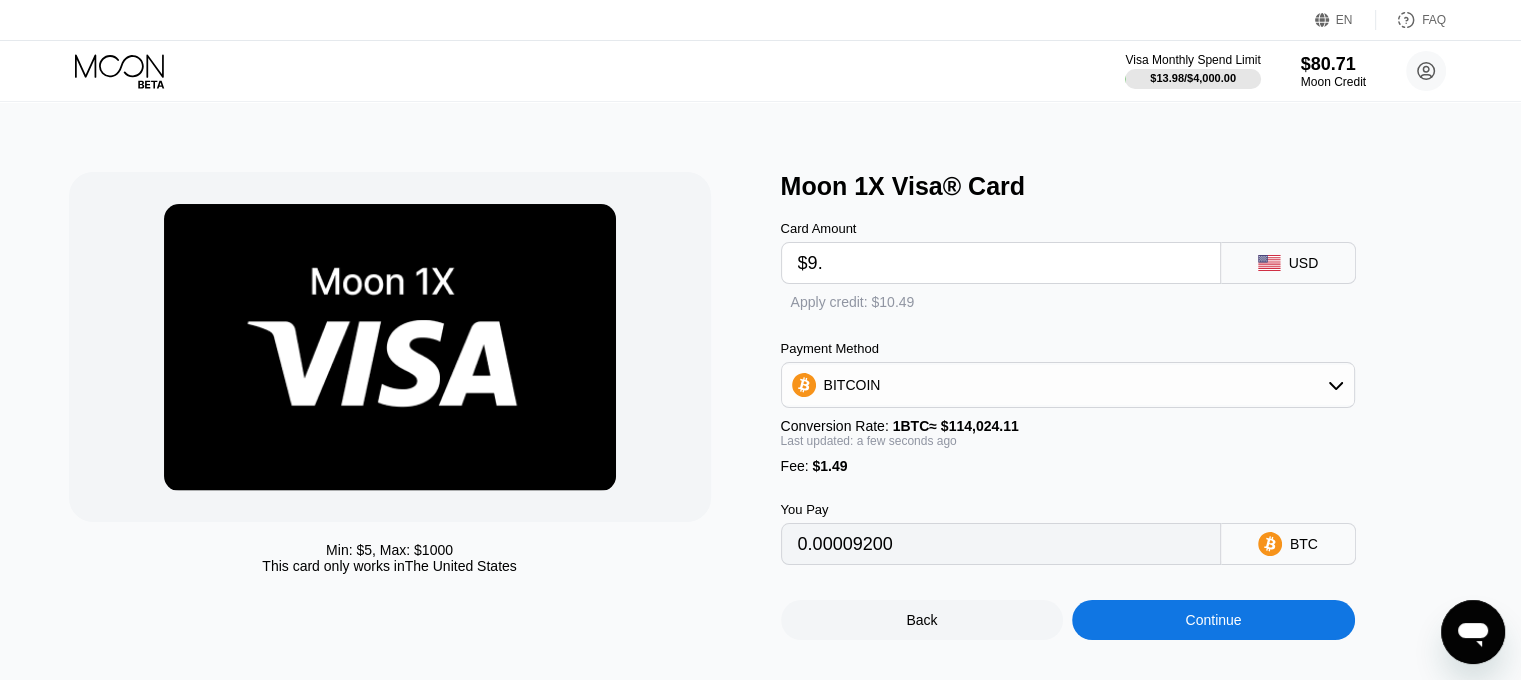 type on "0.00009200" 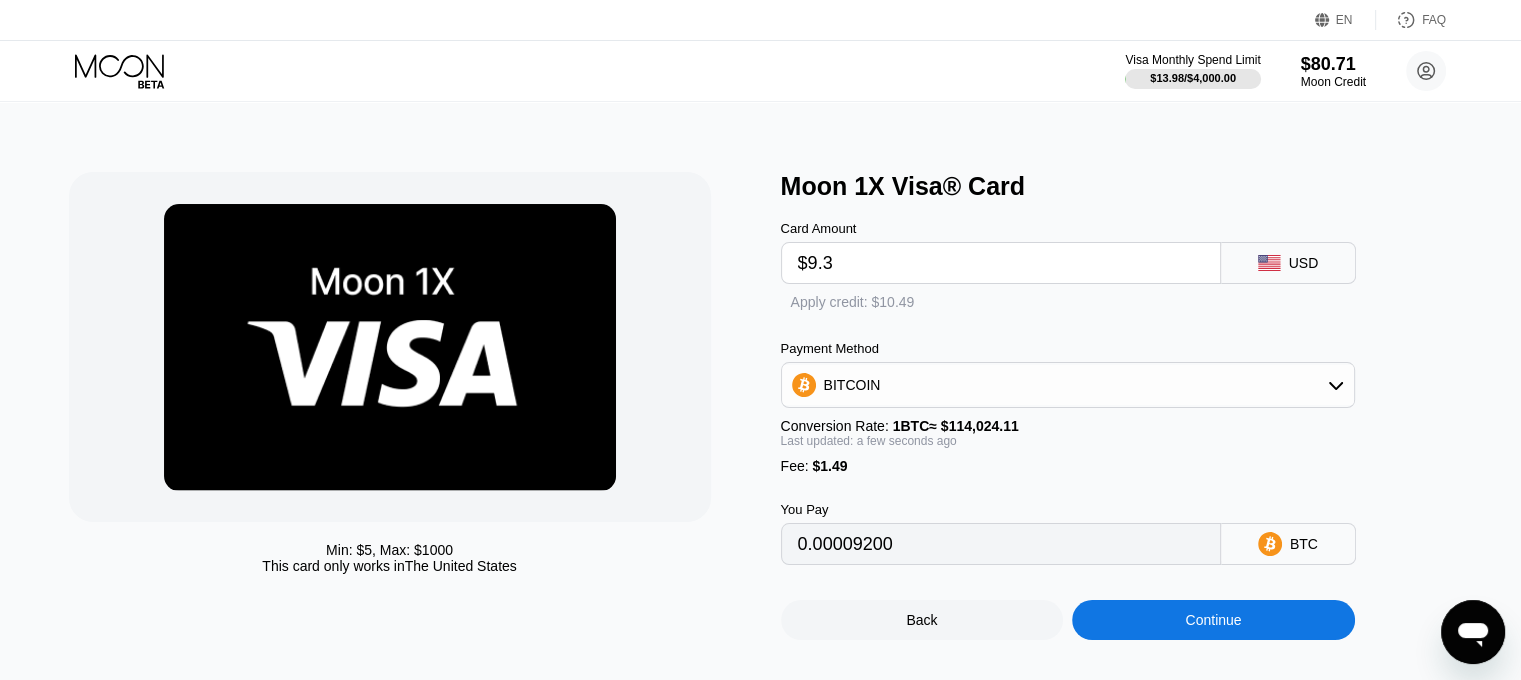 type on "$9.33" 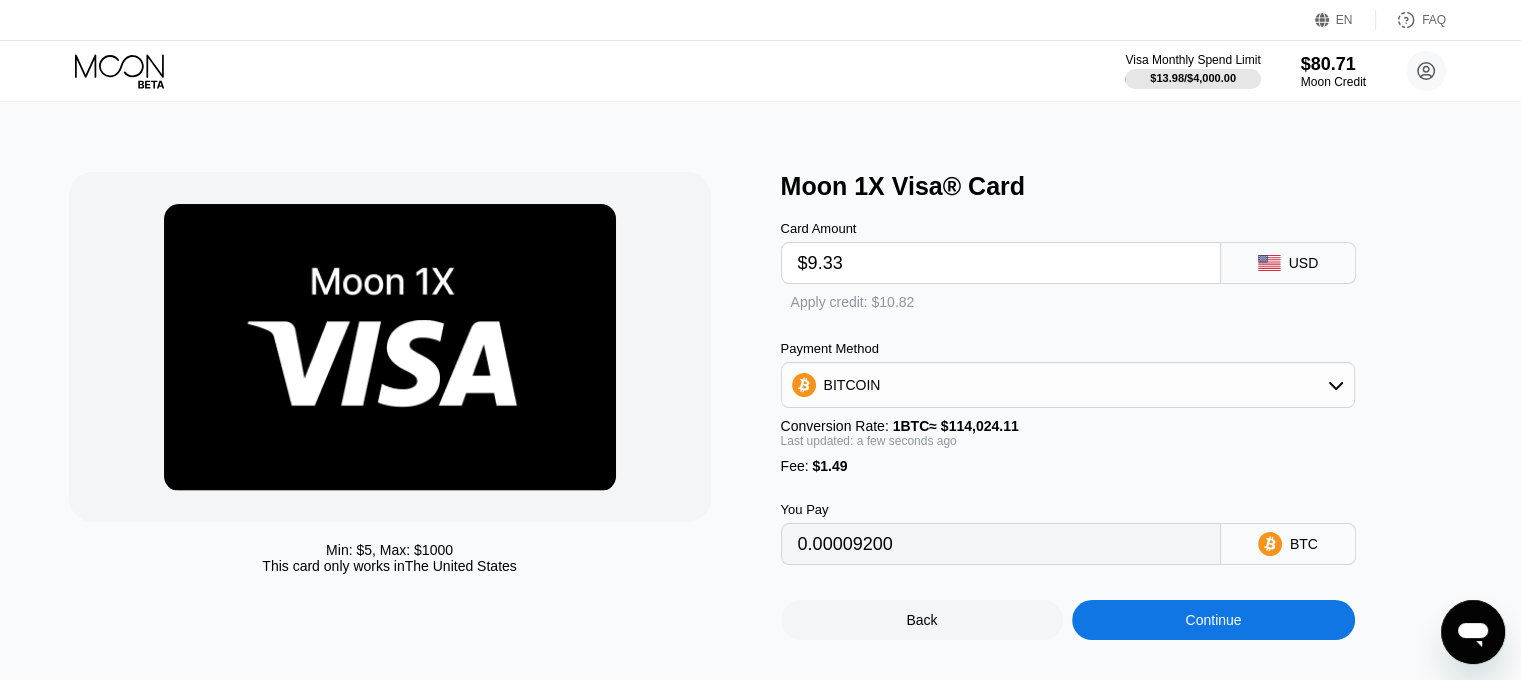 type on "0.00009490" 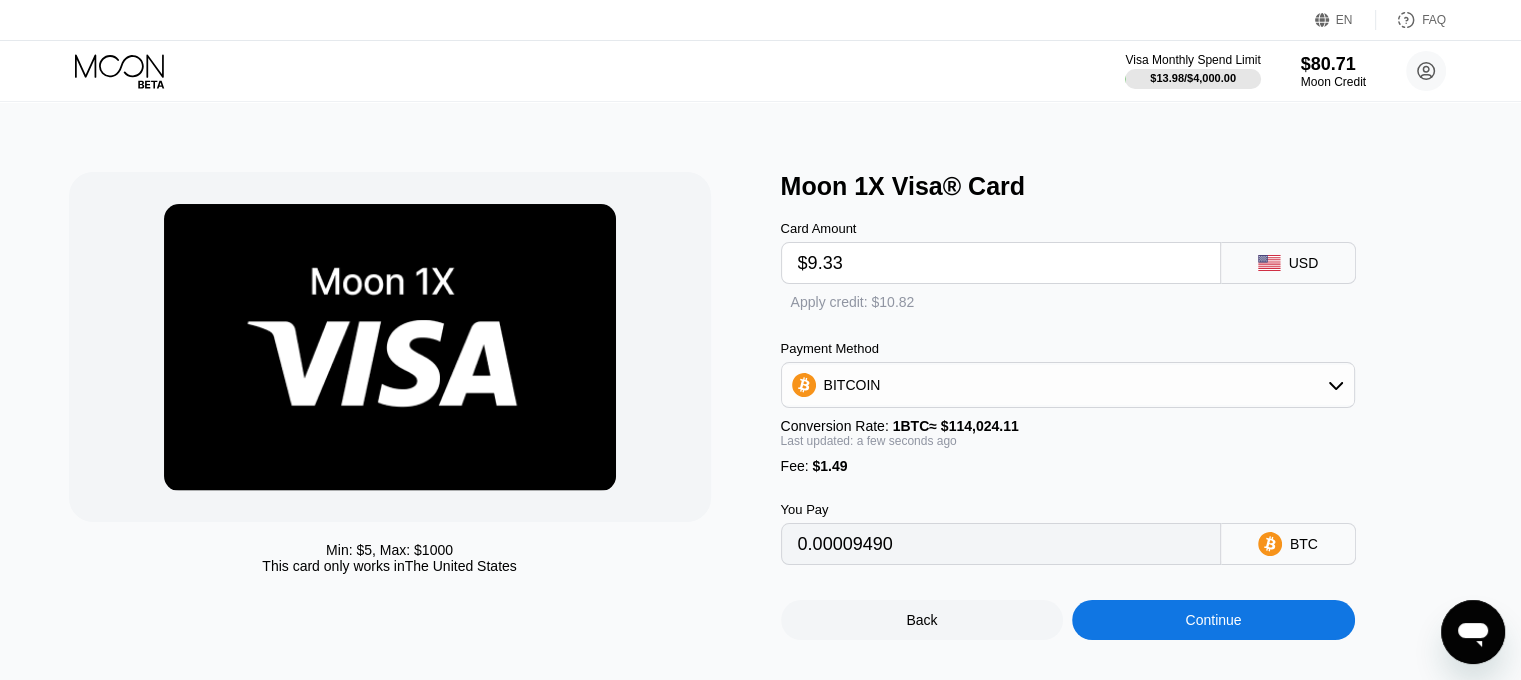 type on "$9.33" 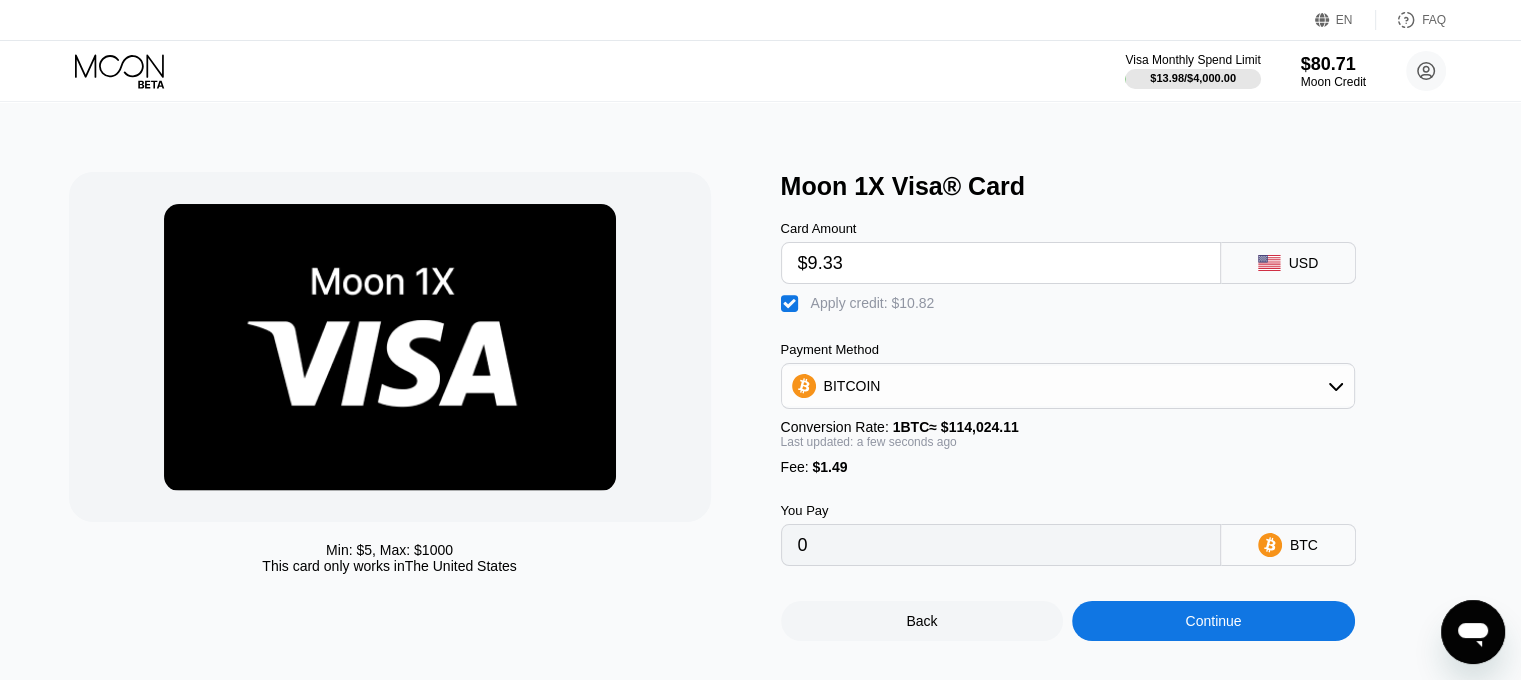 click on "Continue" at bounding box center [1213, 621] 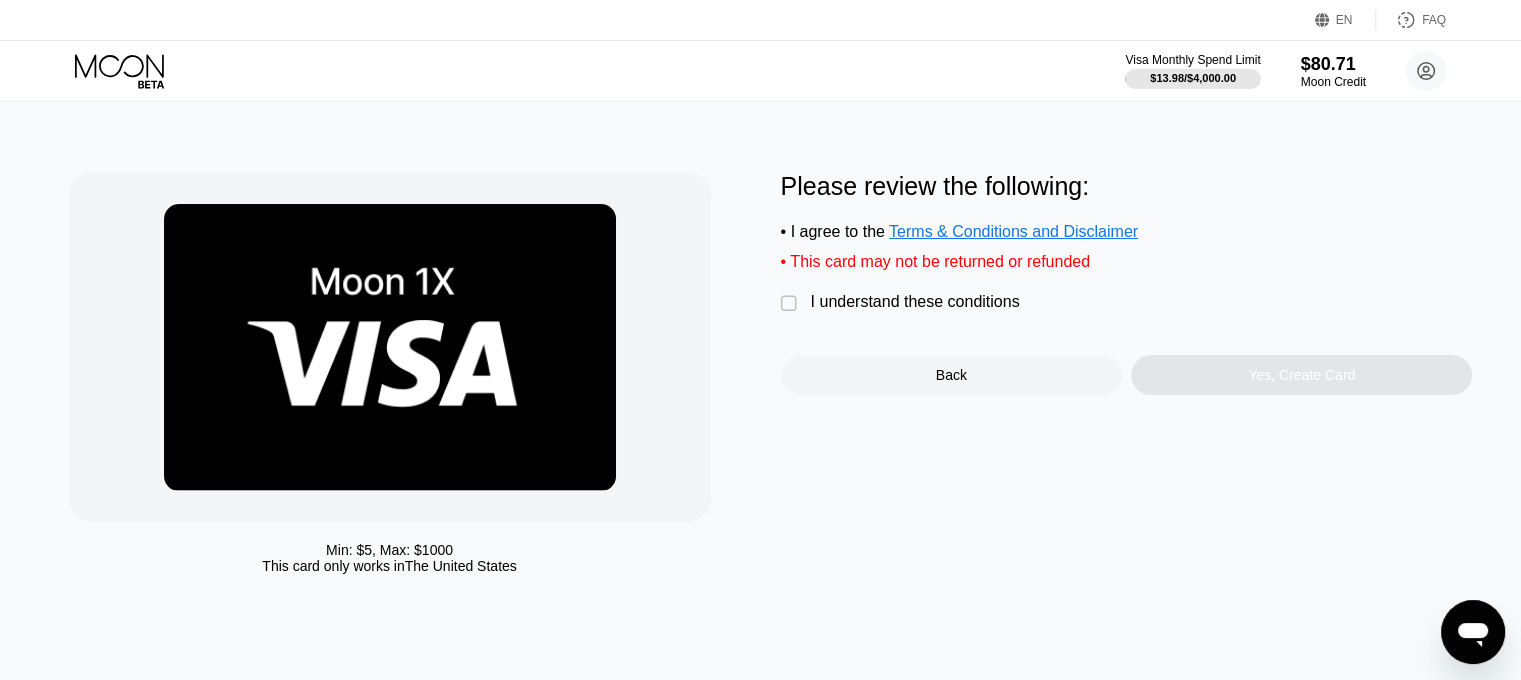 drag, startPoint x: 920, startPoint y: 317, endPoint x: 1100, endPoint y: 379, distance: 190.37857 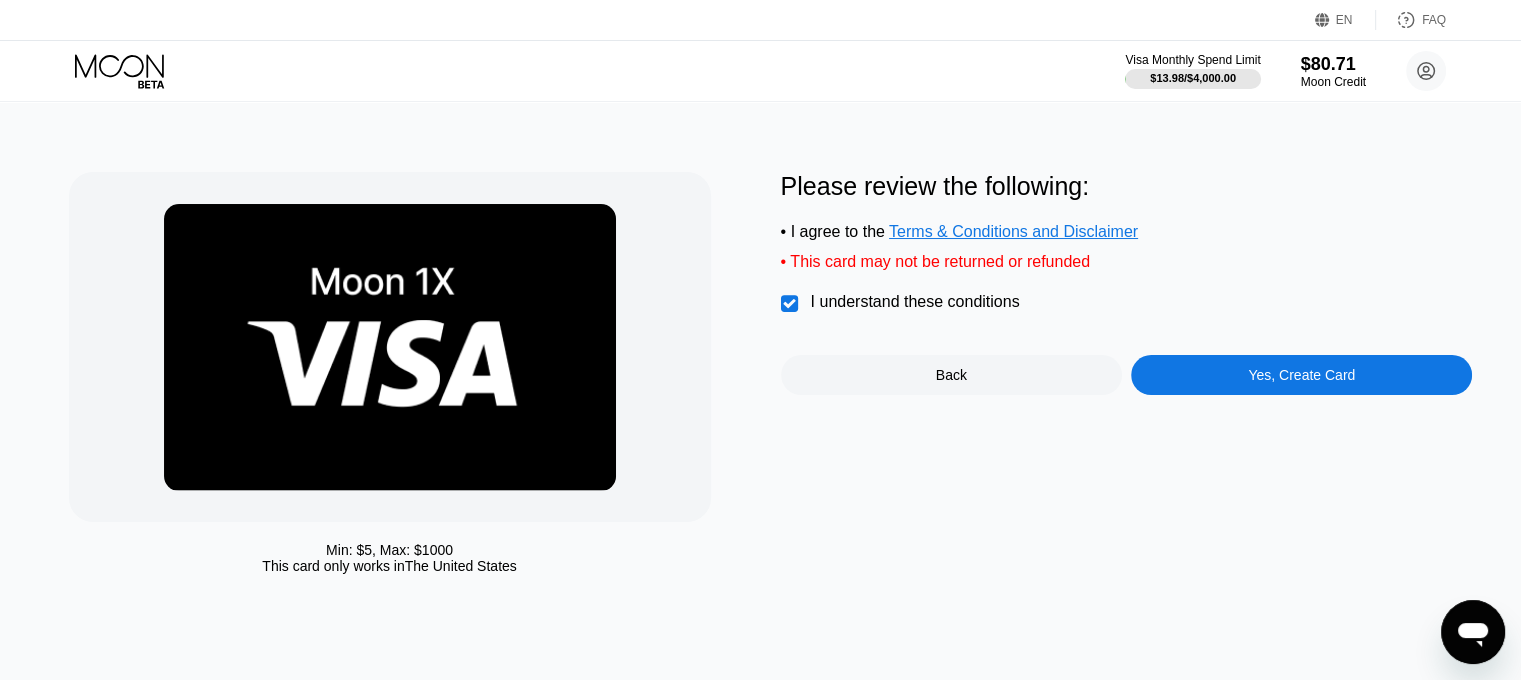 click on "Yes, Create Card" at bounding box center (1301, 375) 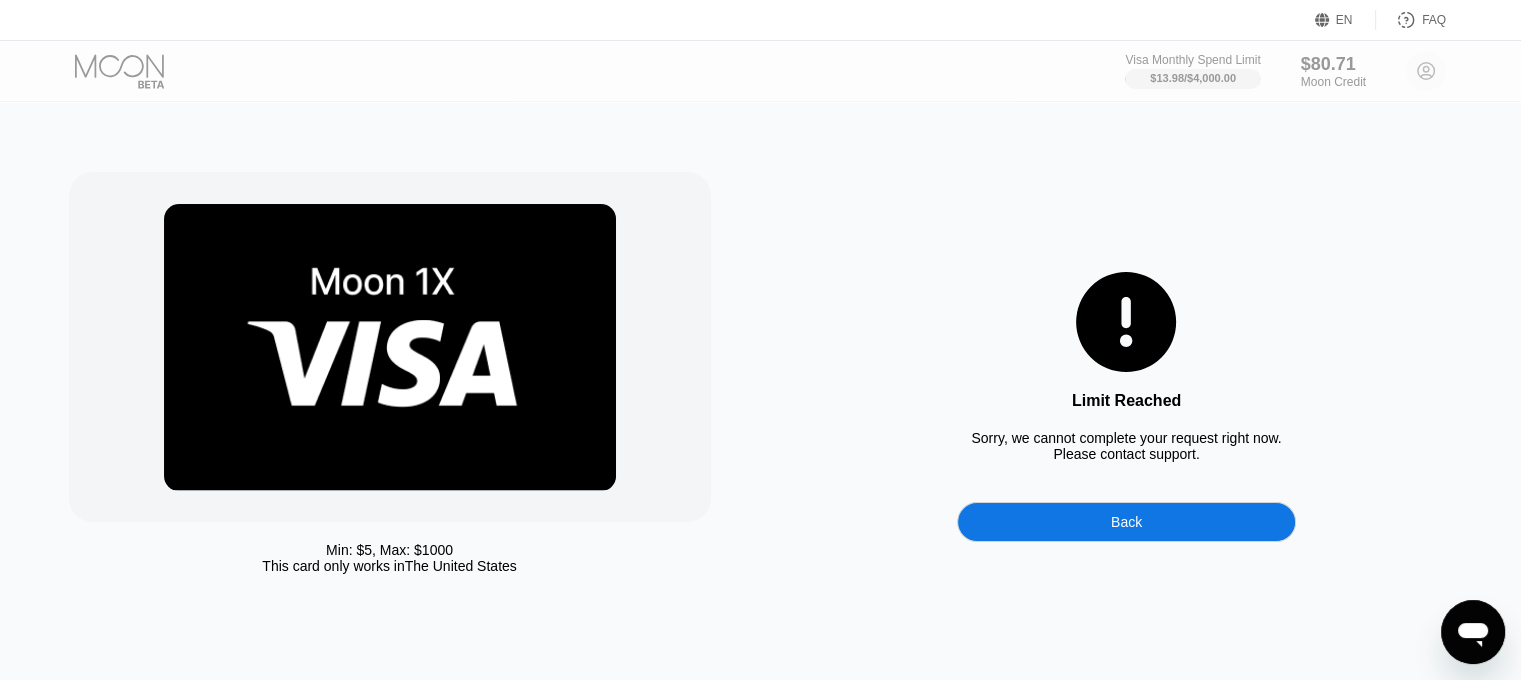 click on "Back" at bounding box center (1126, 522) 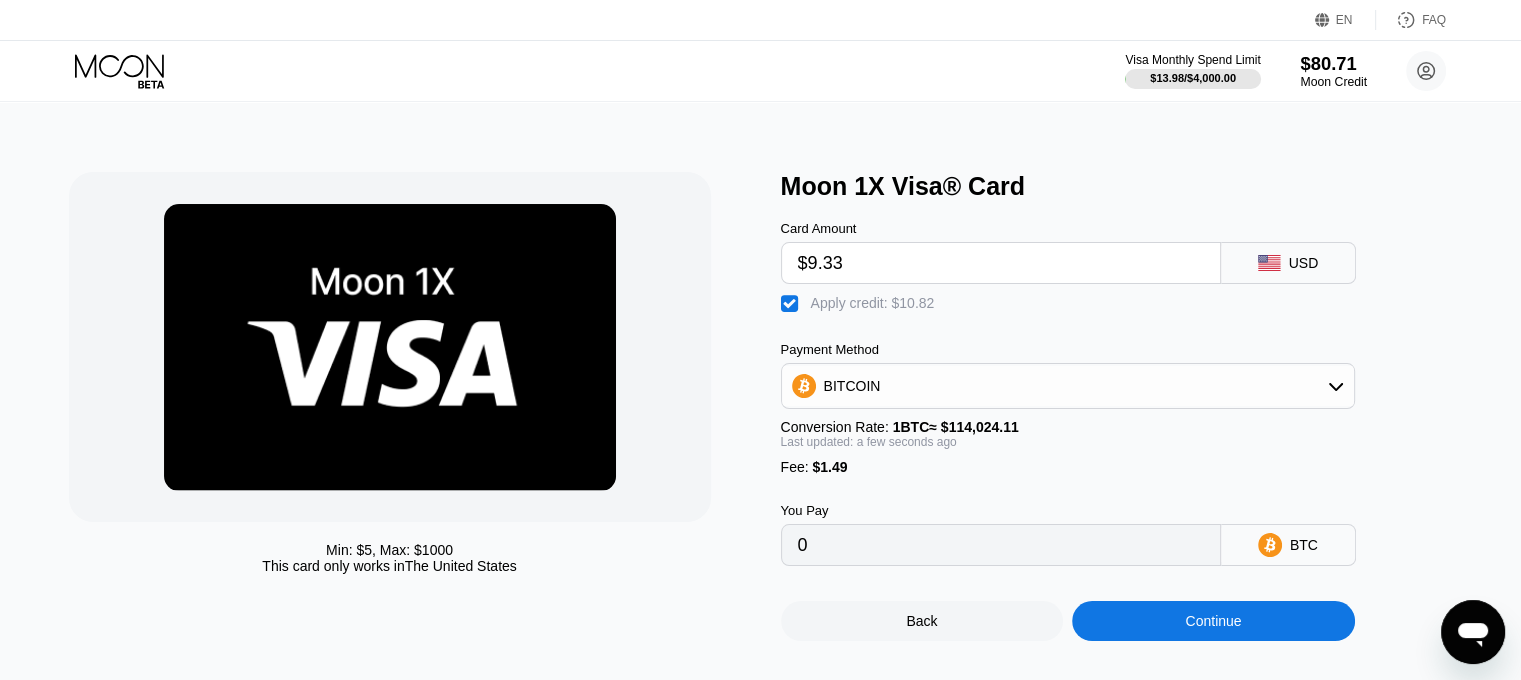 click on "Moon Credit" at bounding box center (1333, 82) 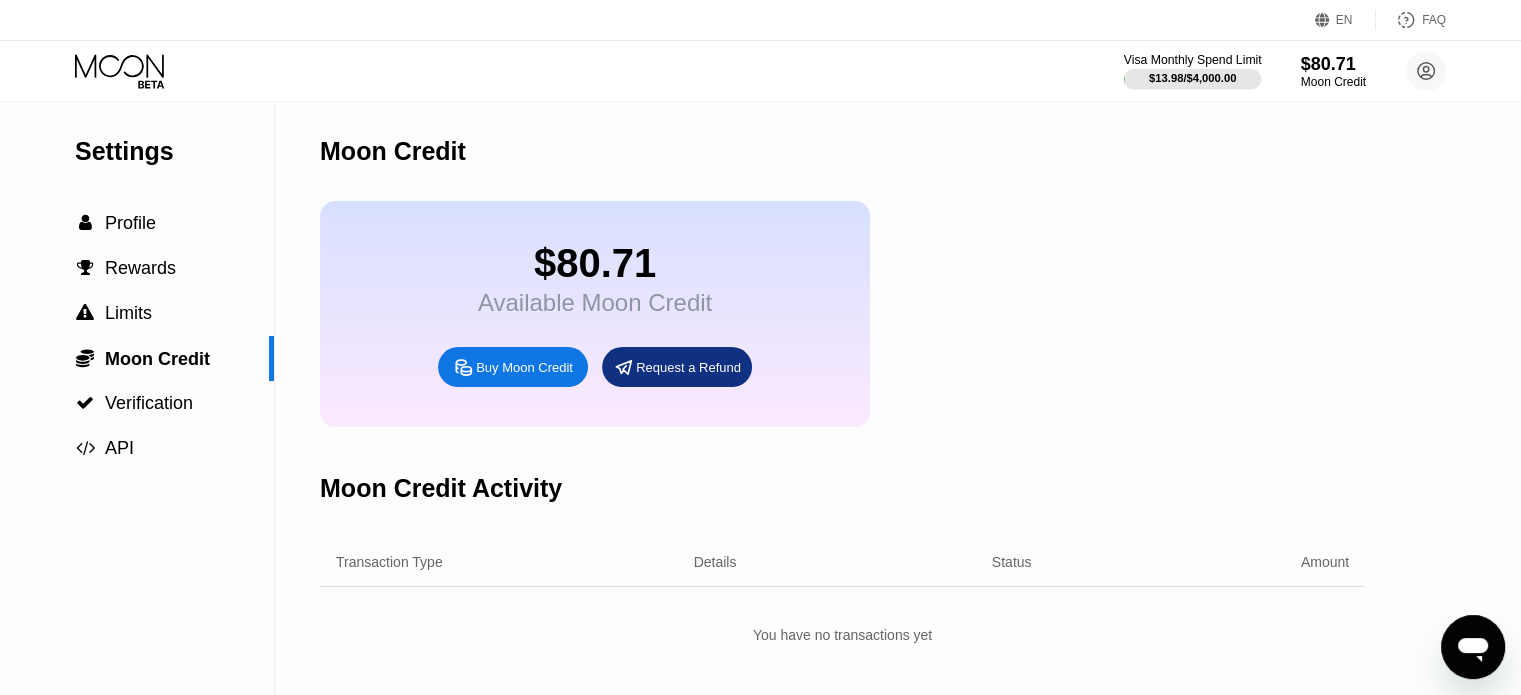 click on "$13.98 / $4,000.00" at bounding box center [1192, 78] 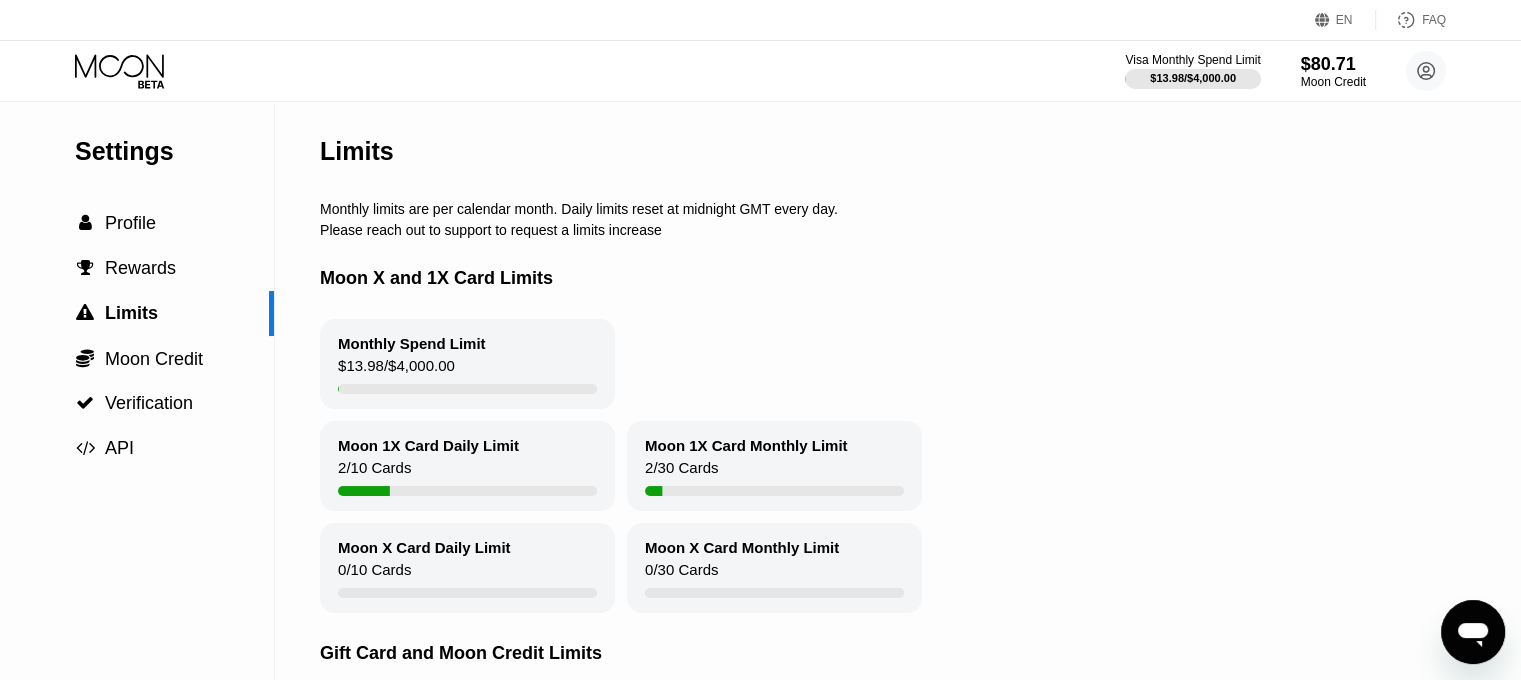 click 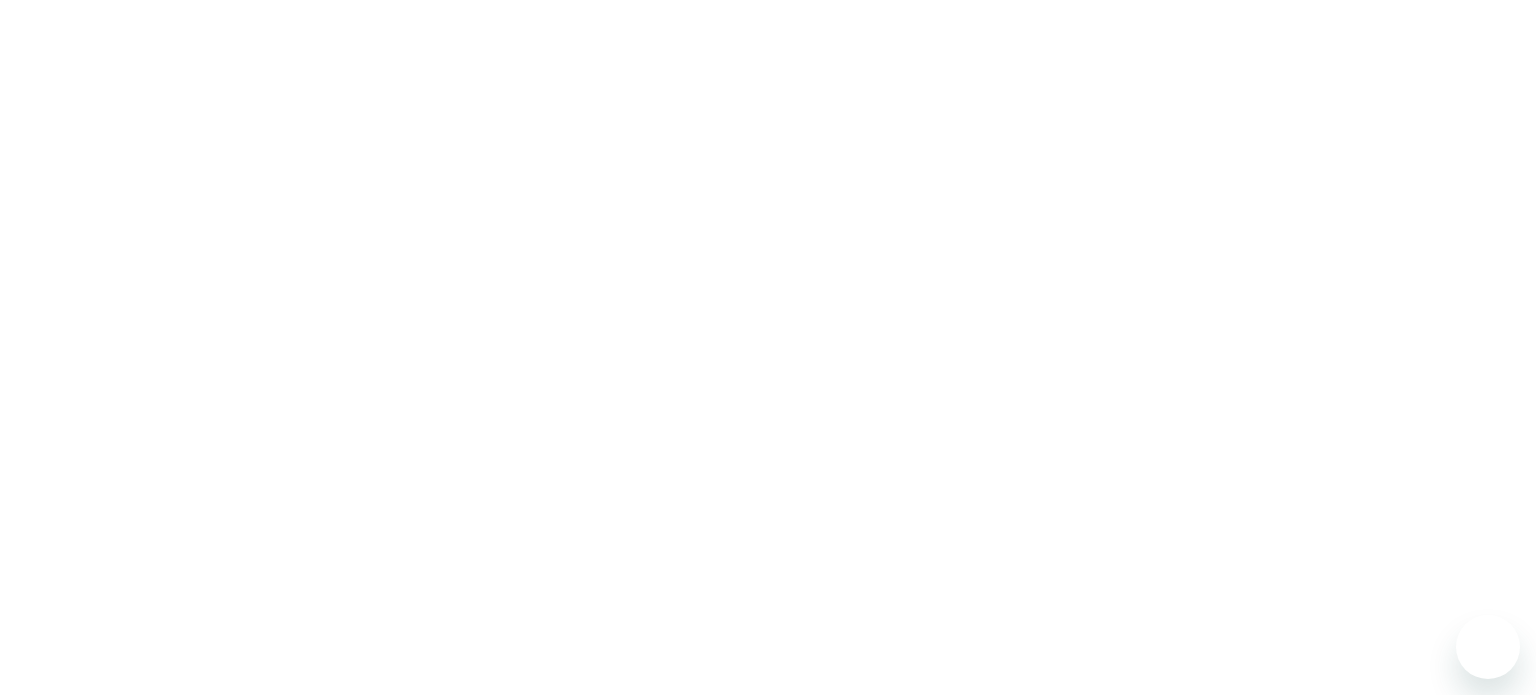 scroll, scrollTop: 0, scrollLeft: 0, axis: both 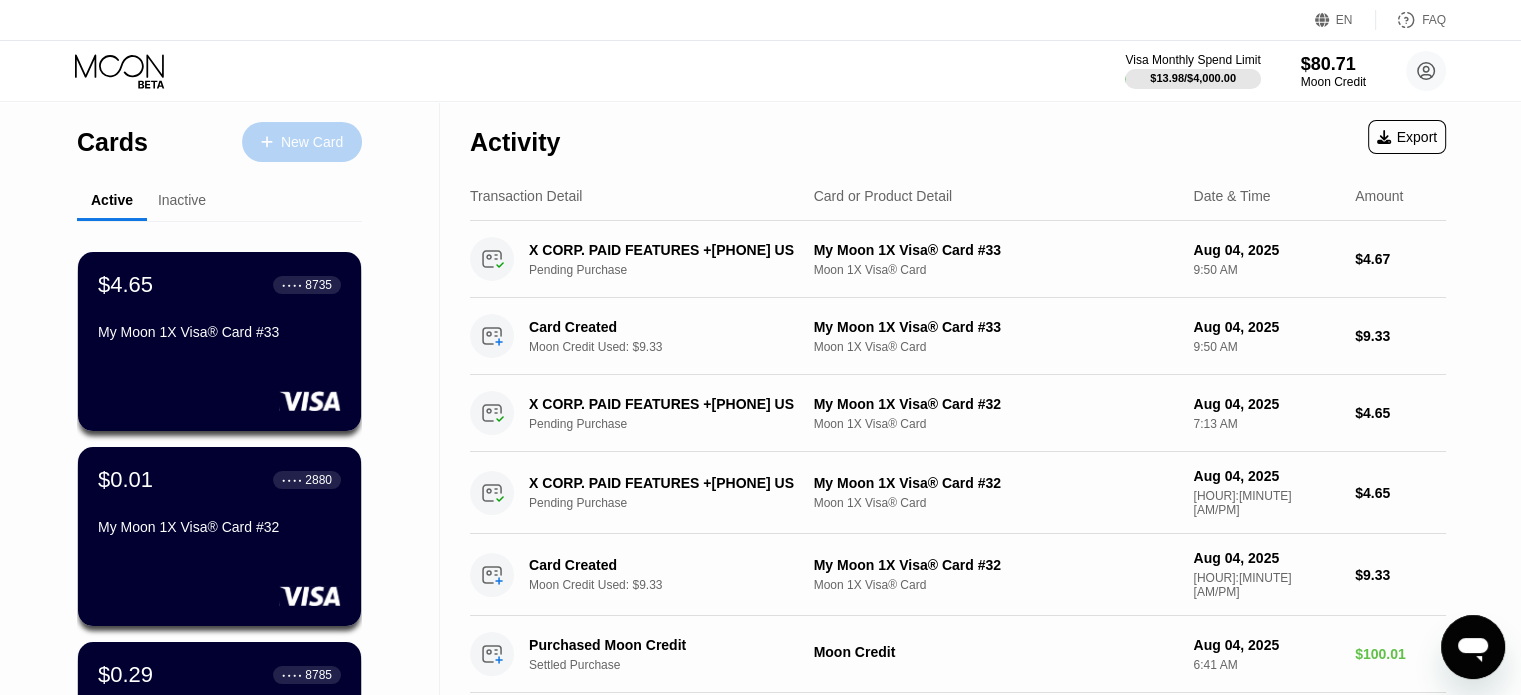 click on "New Card" at bounding box center (312, 142) 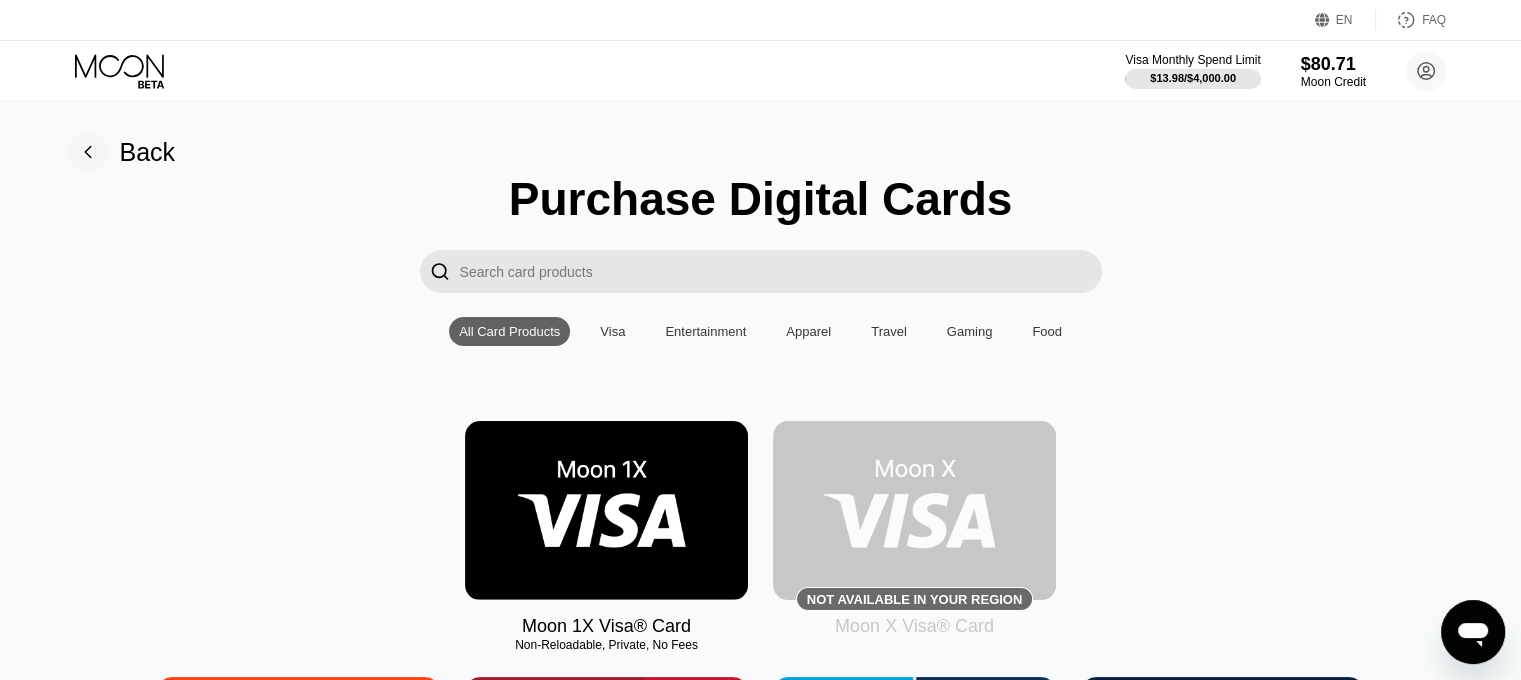 click at bounding box center (606, 510) 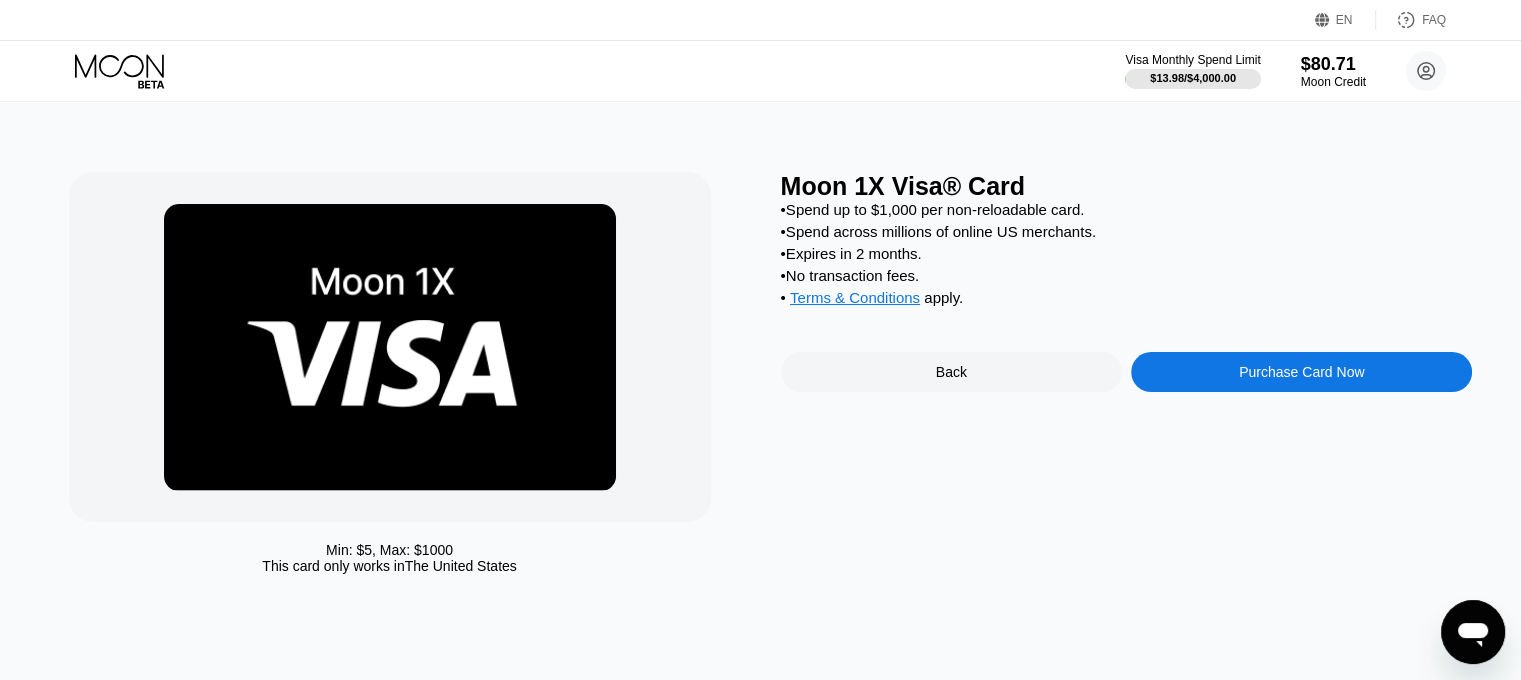 click on "Purchase Card Now" at bounding box center (1301, 372) 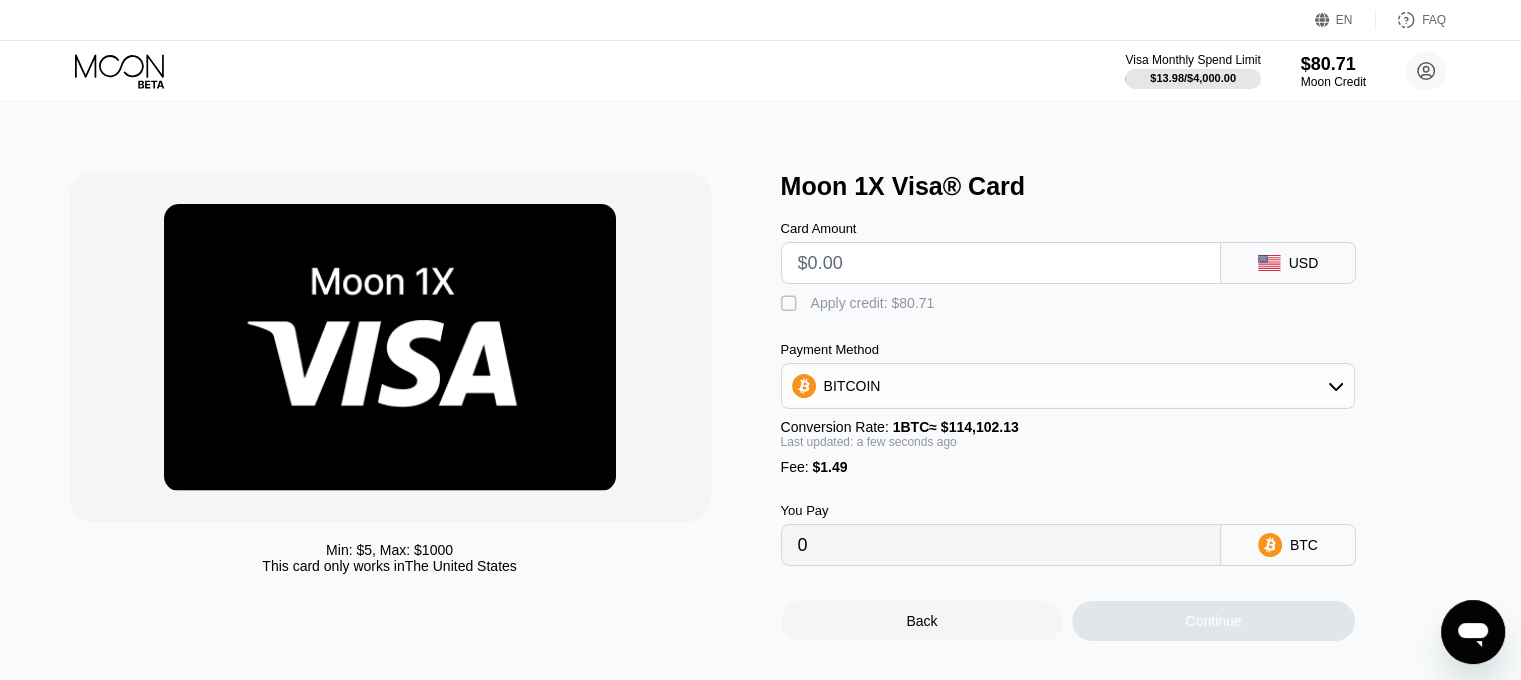 click at bounding box center (1001, 263) 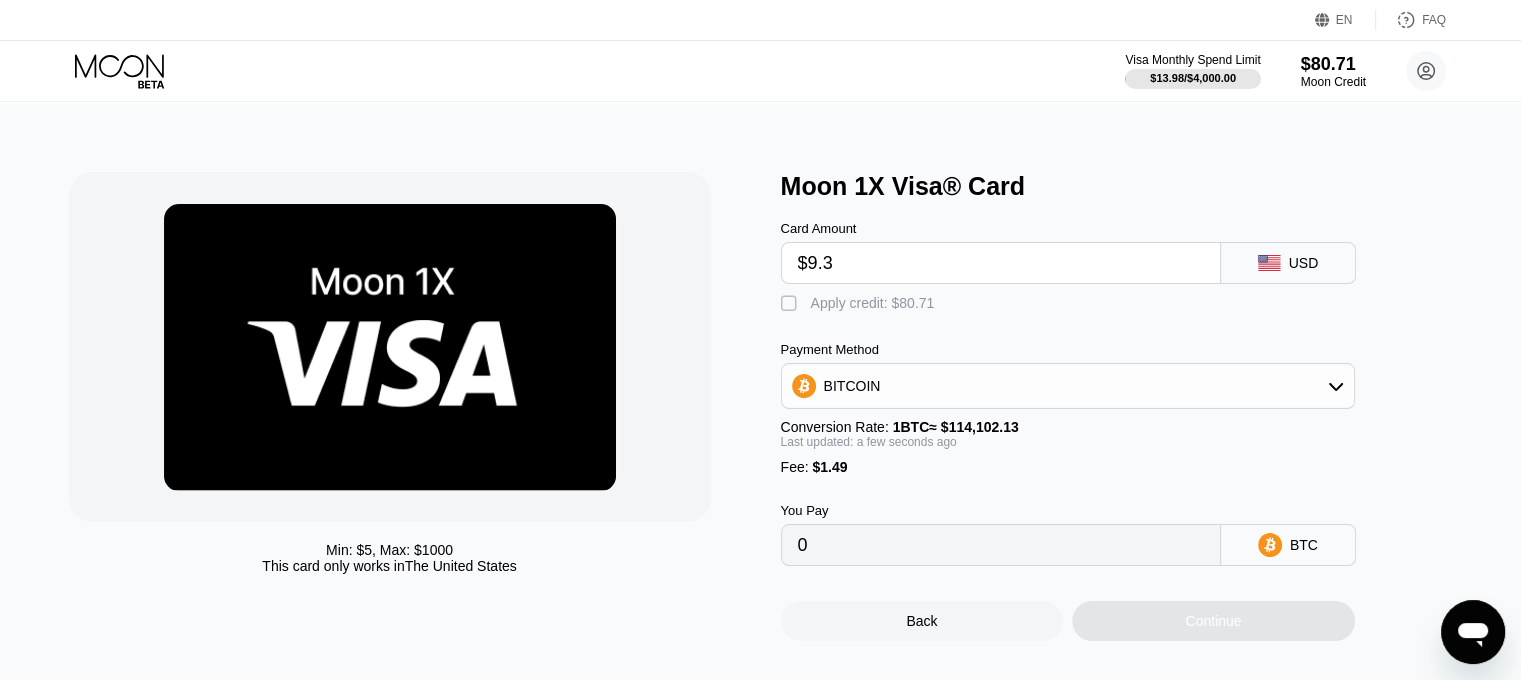 type on "$9.33" 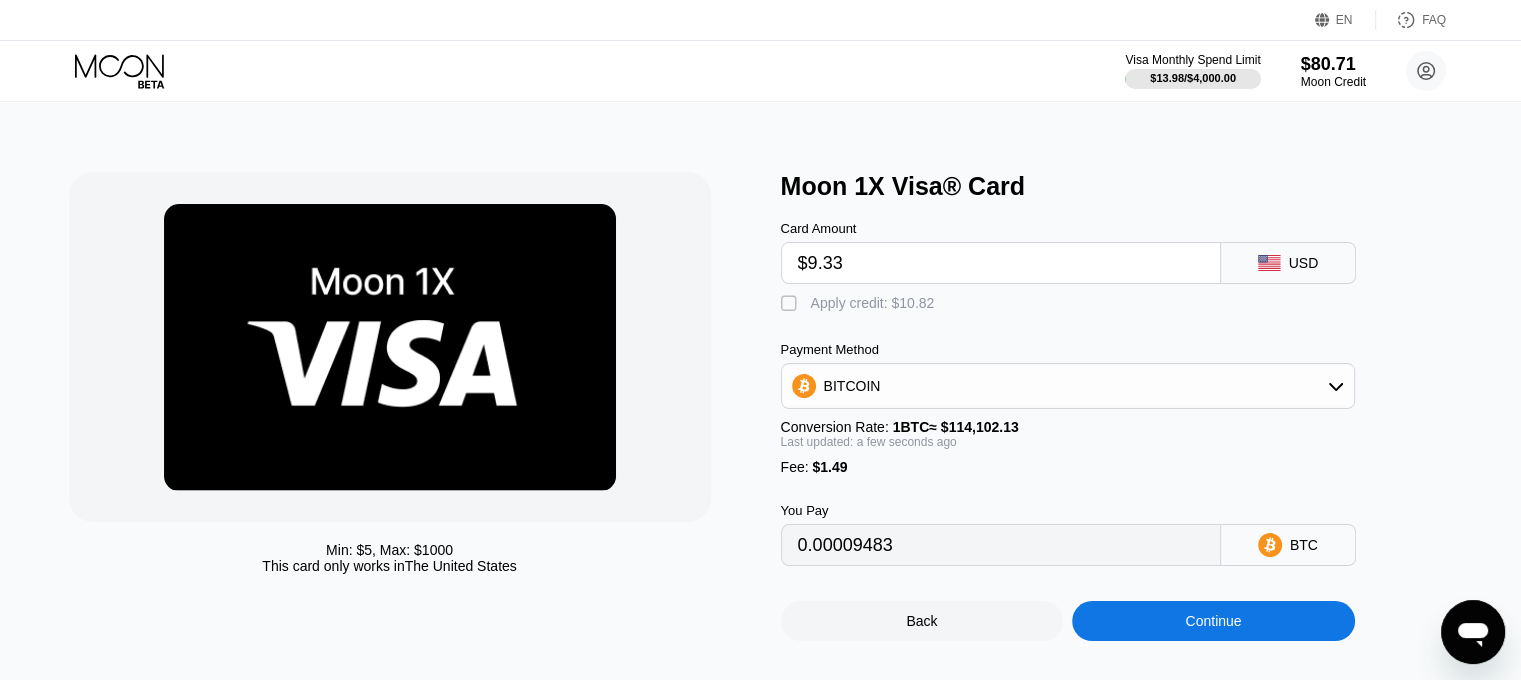 type on "0.00009483" 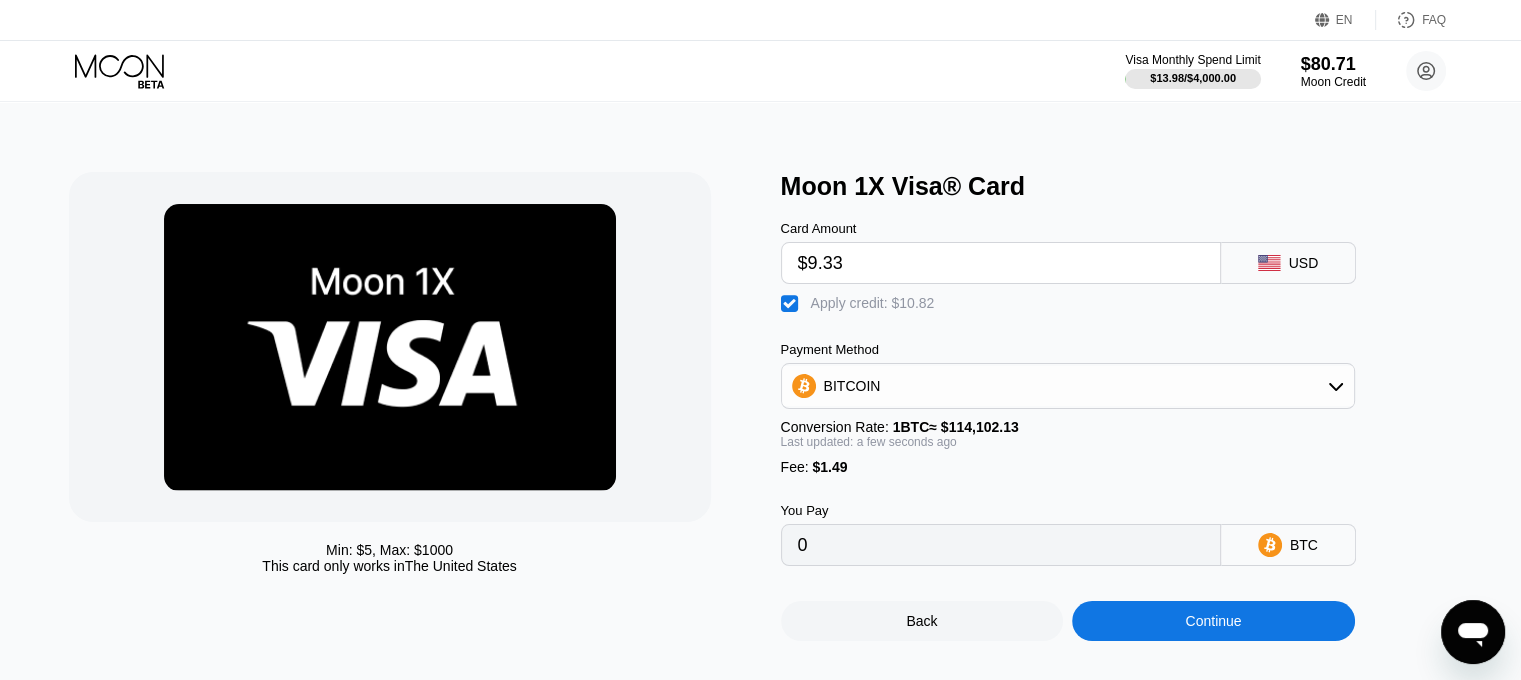 click on "Continue" at bounding box center [1213, 621] 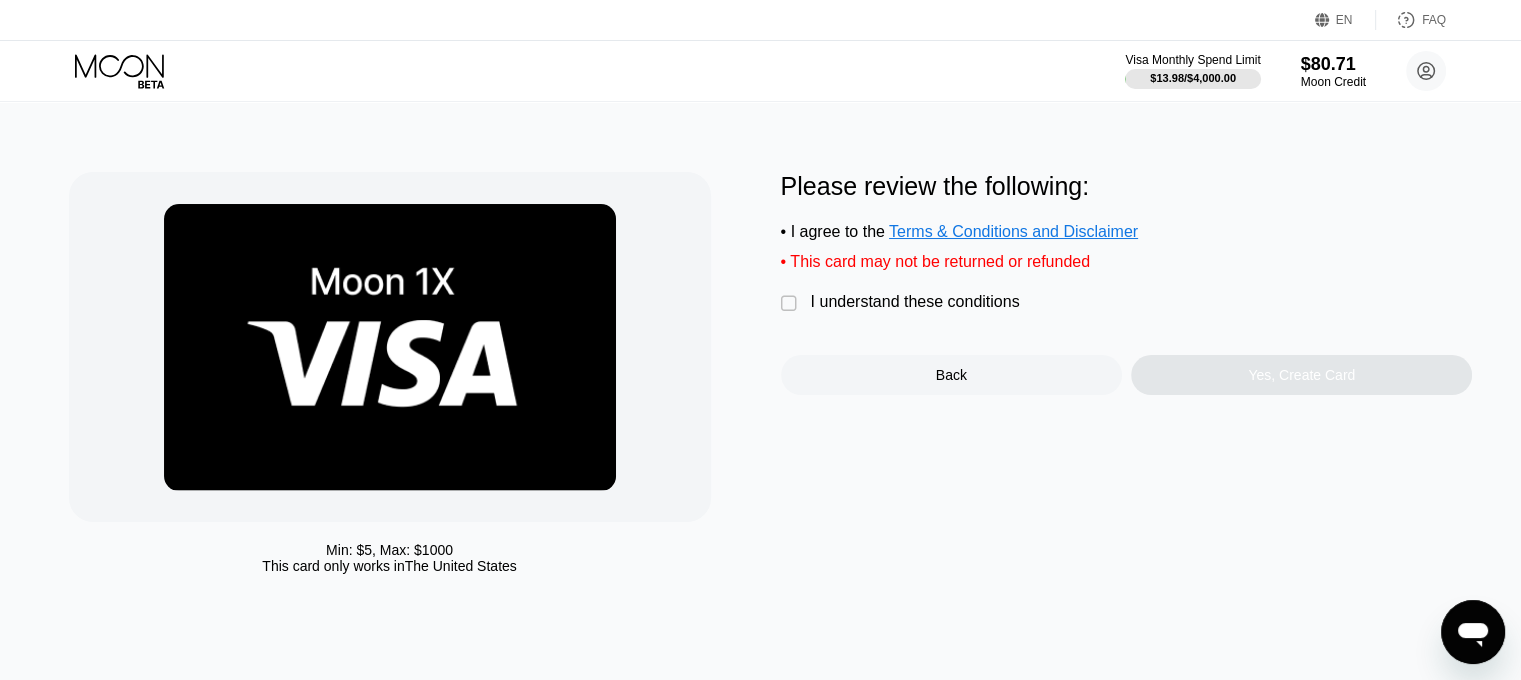 click on "I understand these conditions" at bounding box center (915, 302) 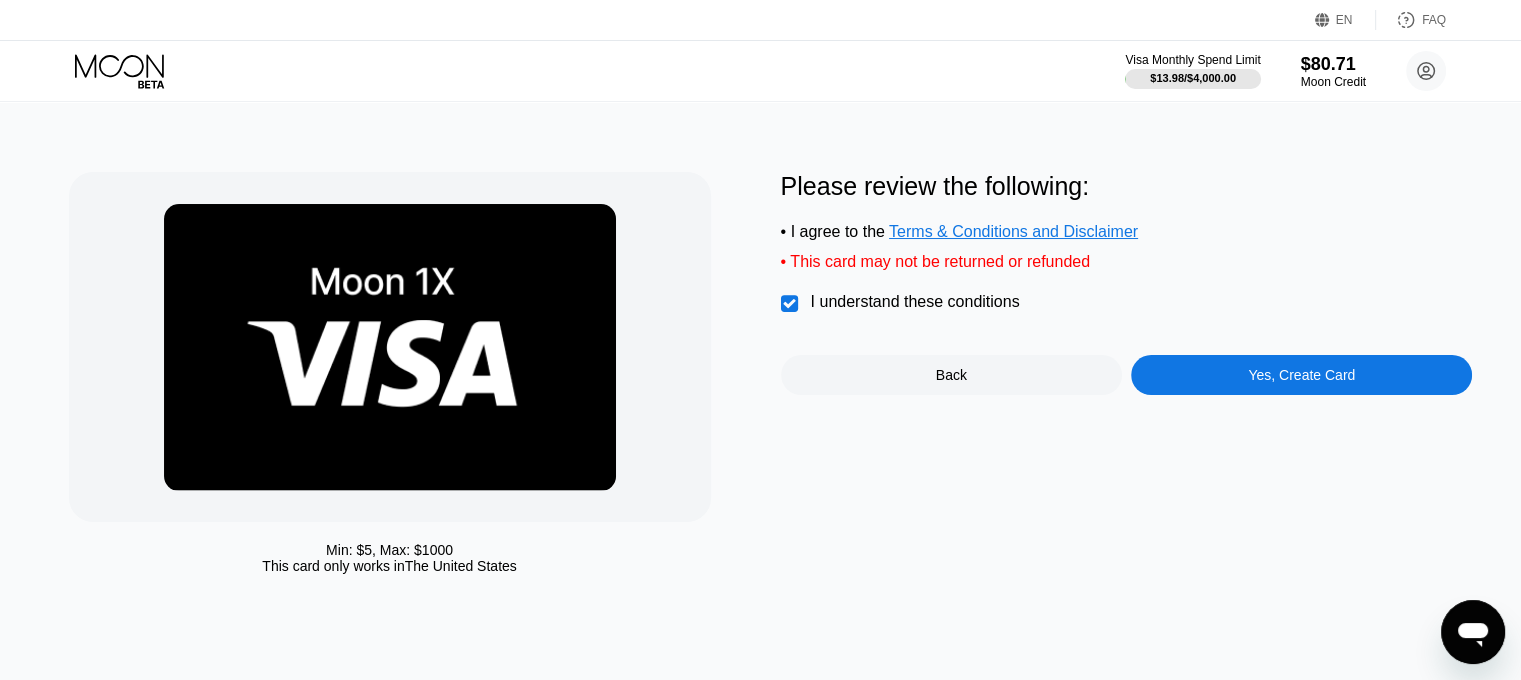 click on "Yes, Create Card" at bounding box center [1301, 375] 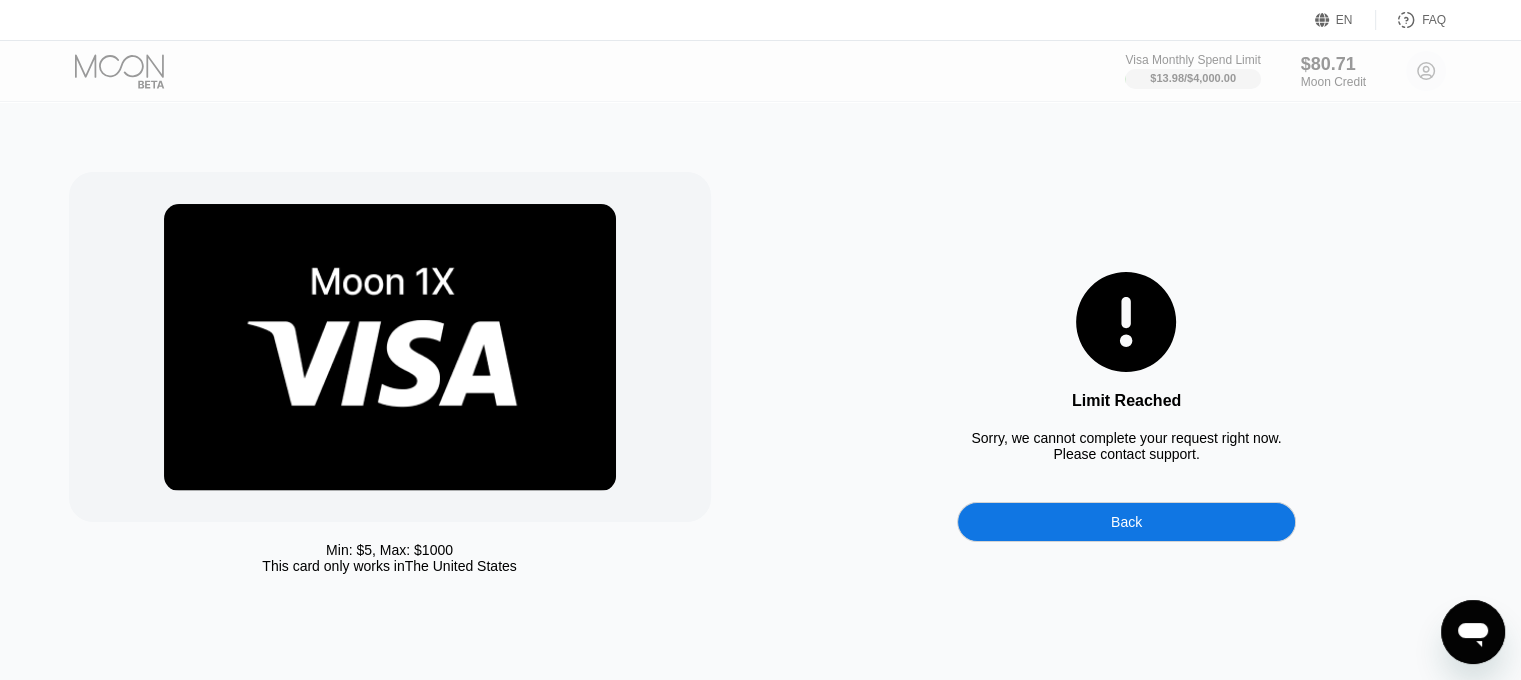 drag, startPoint x: 921, startPoint y: 449, endPoint x: 1208, endPoint y: 449, distance: 287 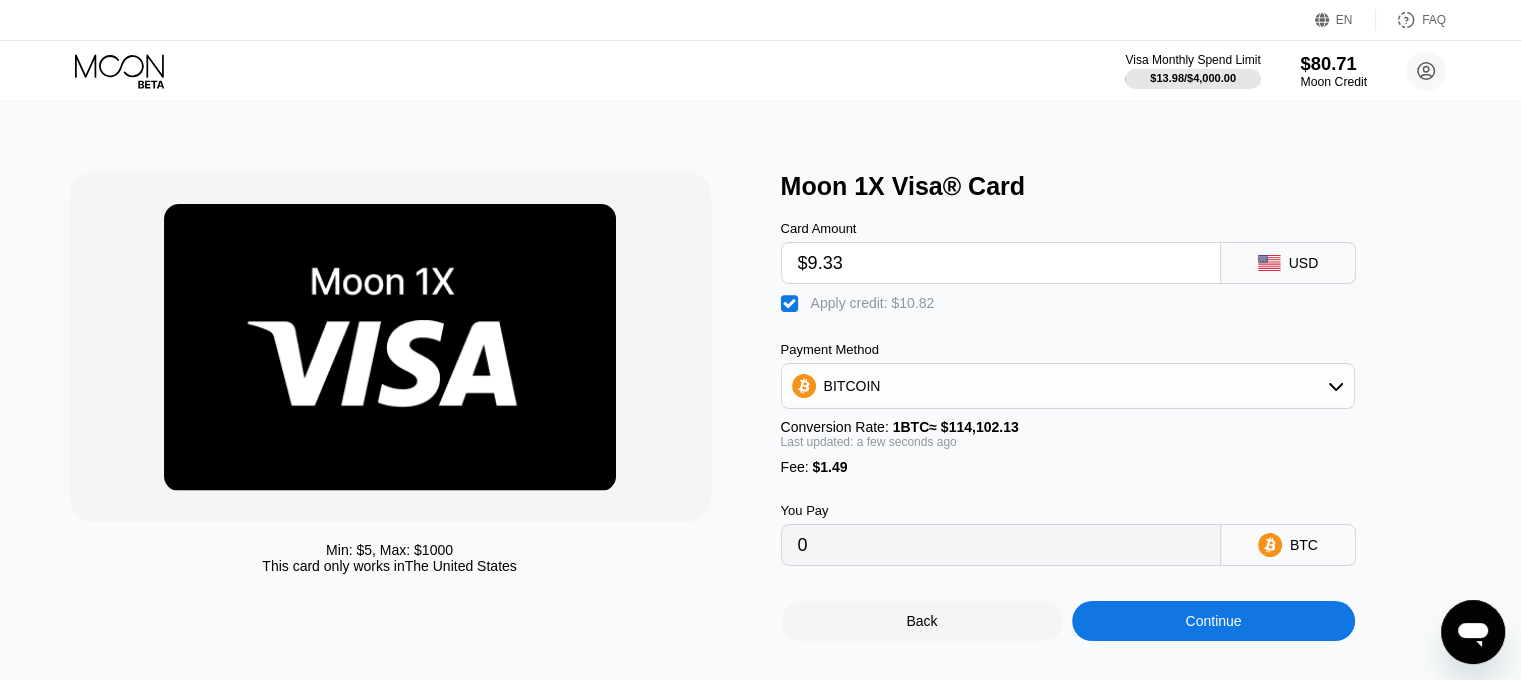 click on "$80.71" at bounding box center [1333, 63] 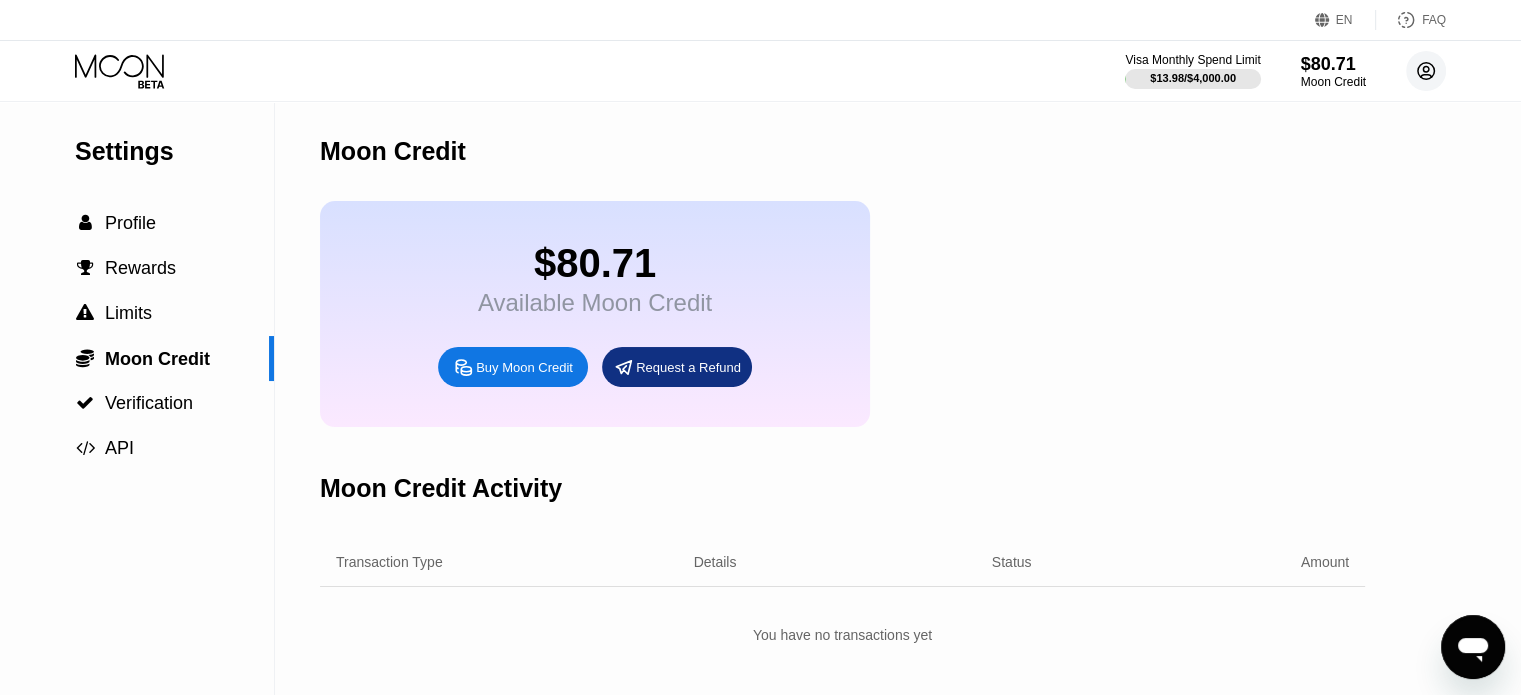 click 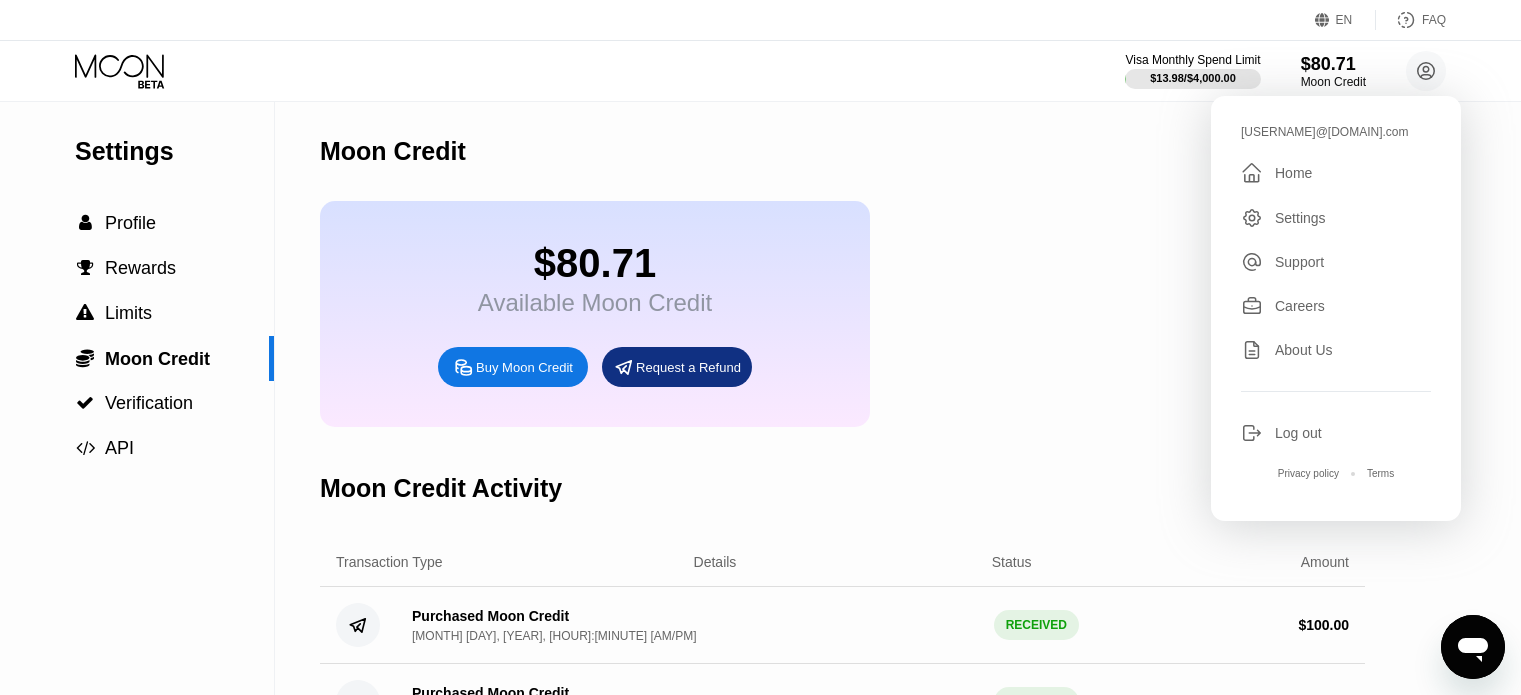 scroll, scrollTop: 0, scrollLeft: 0, axis: both 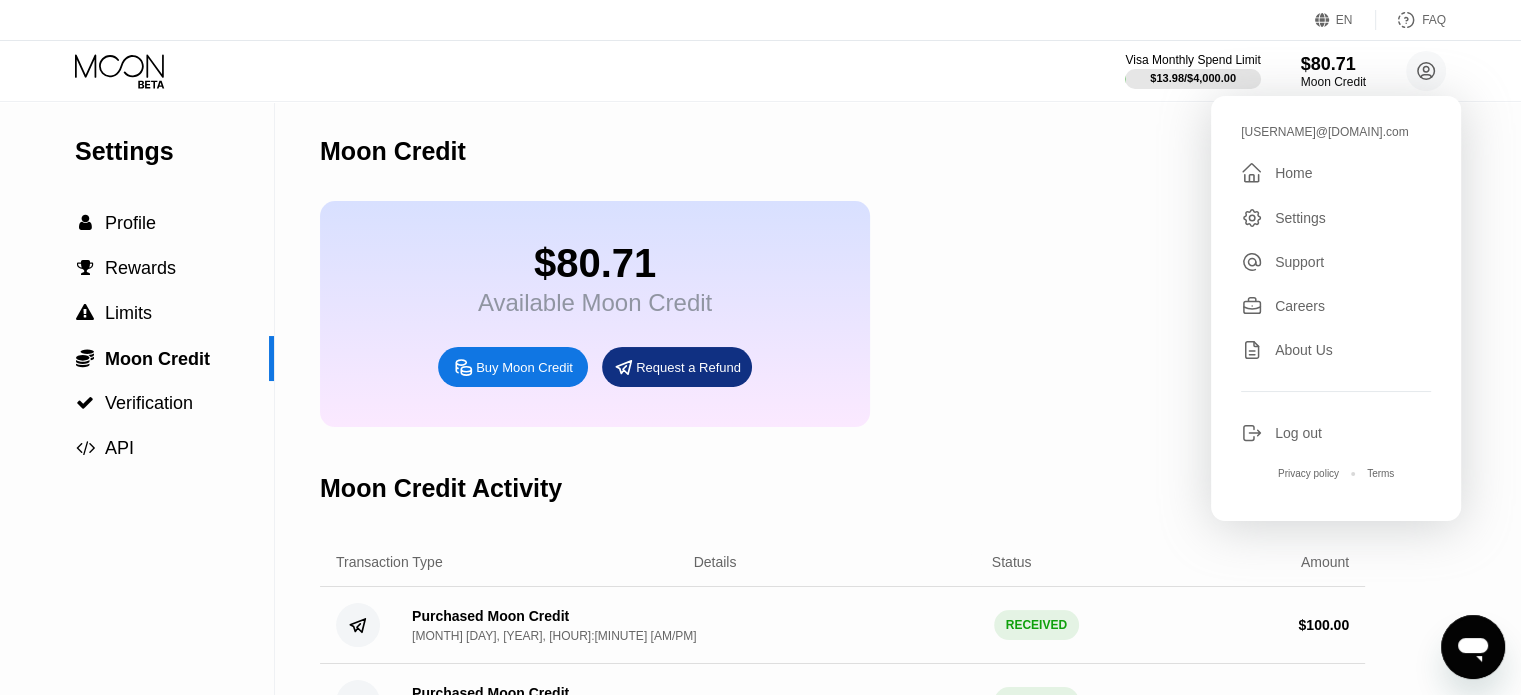 click on "Moon Credit Activity" at bounding box center (842, 488) 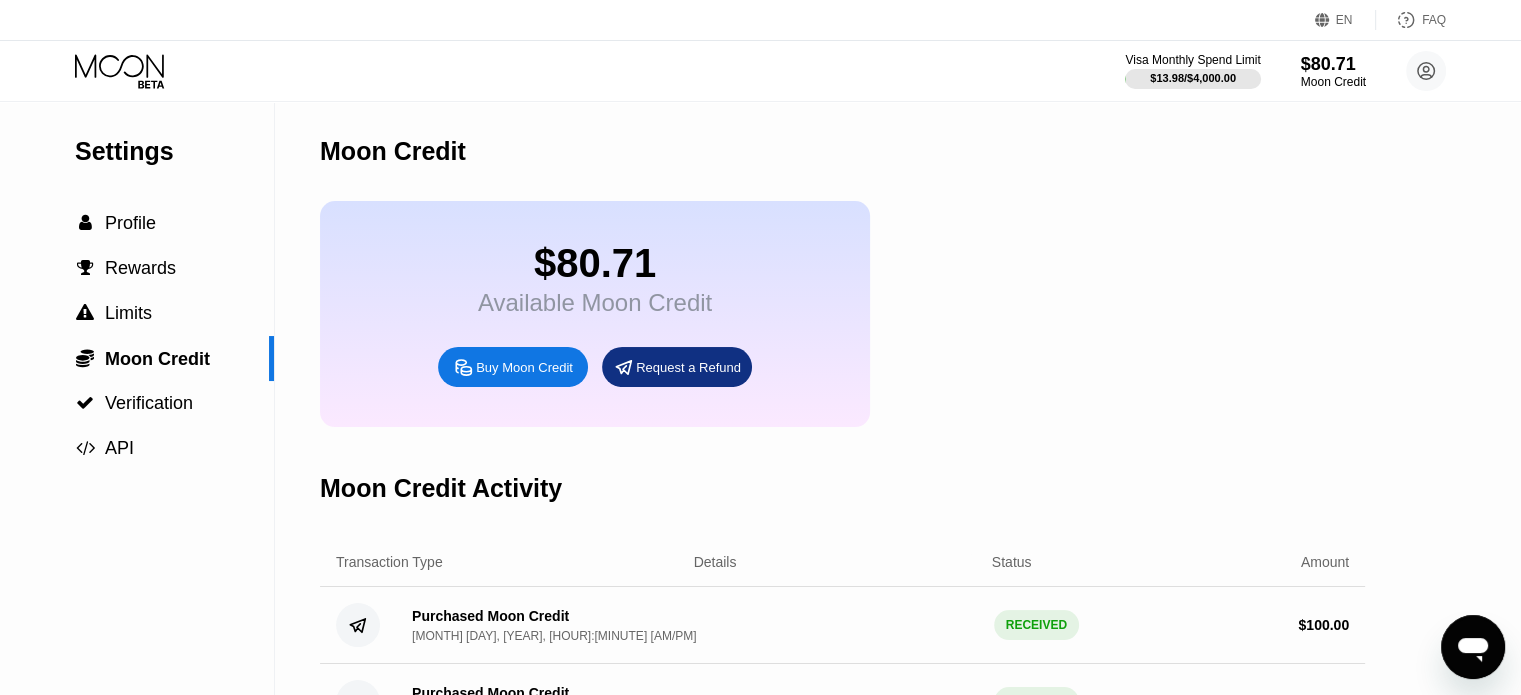 click 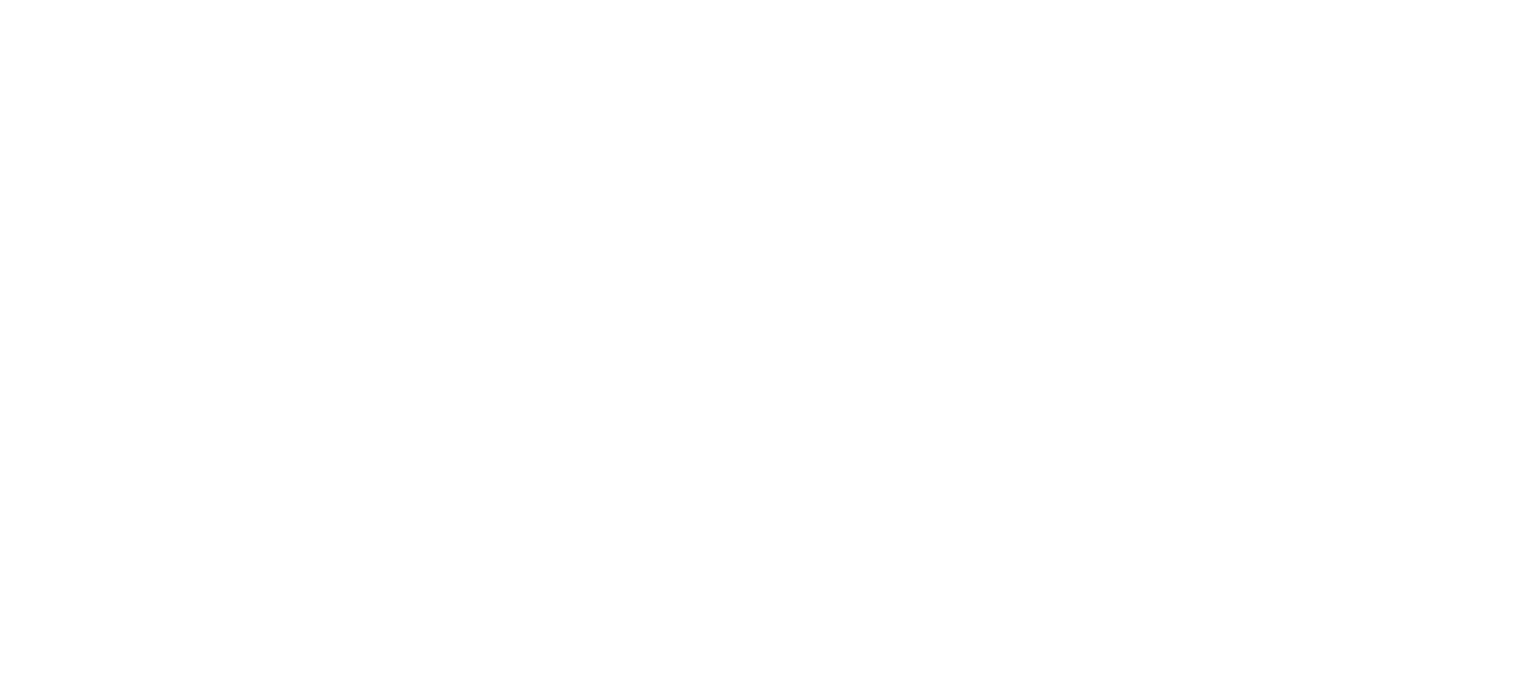 scroll, scrollTop: 0, scrollLeft: 0, axis: both 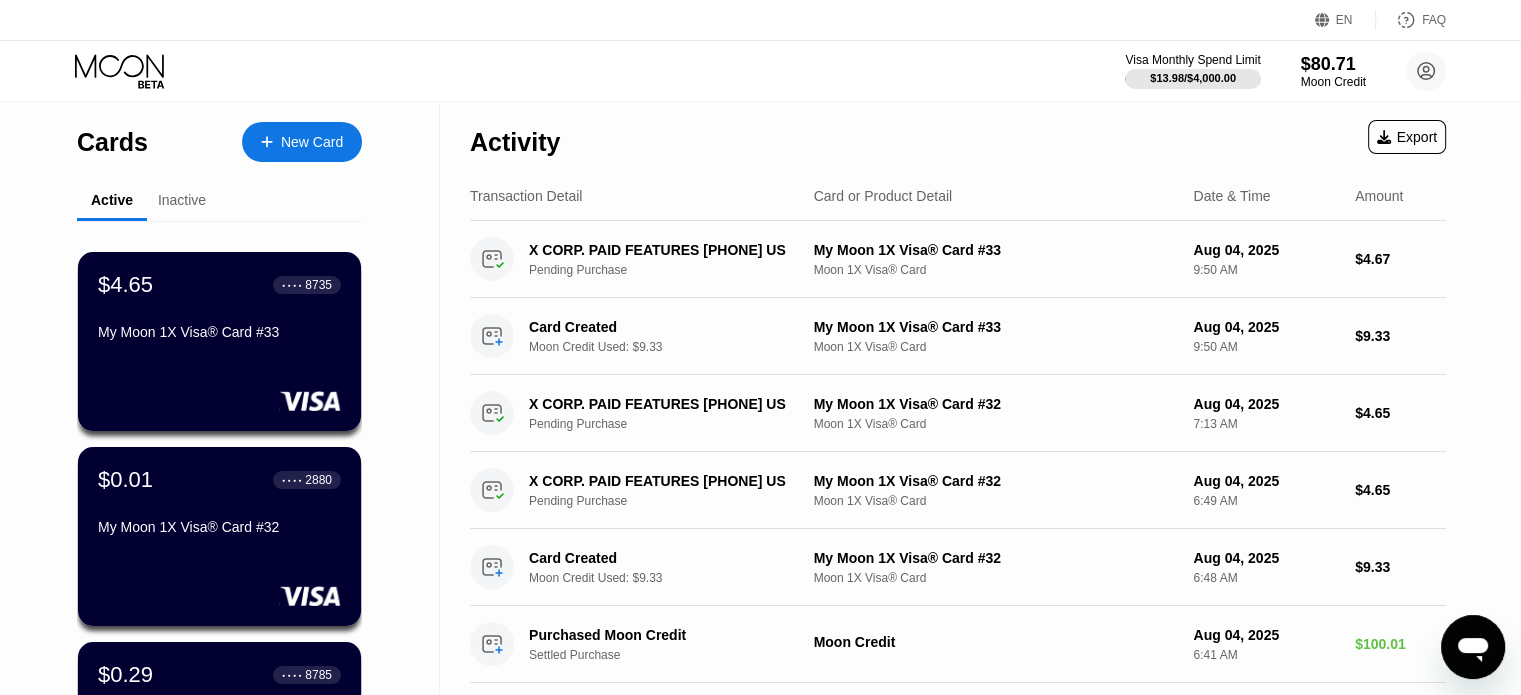 click on "New Card" at bounding box center [312, 142] 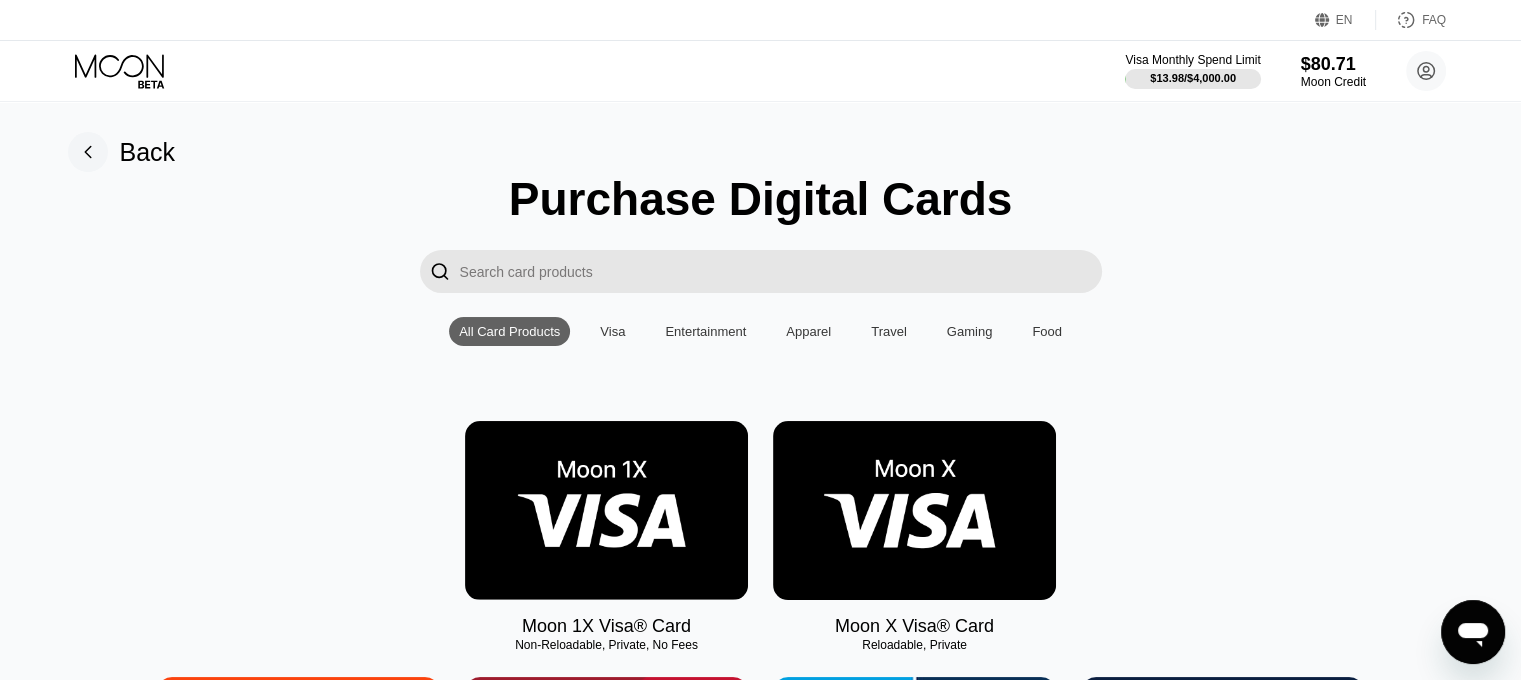 click at bounding box center [606, 510] 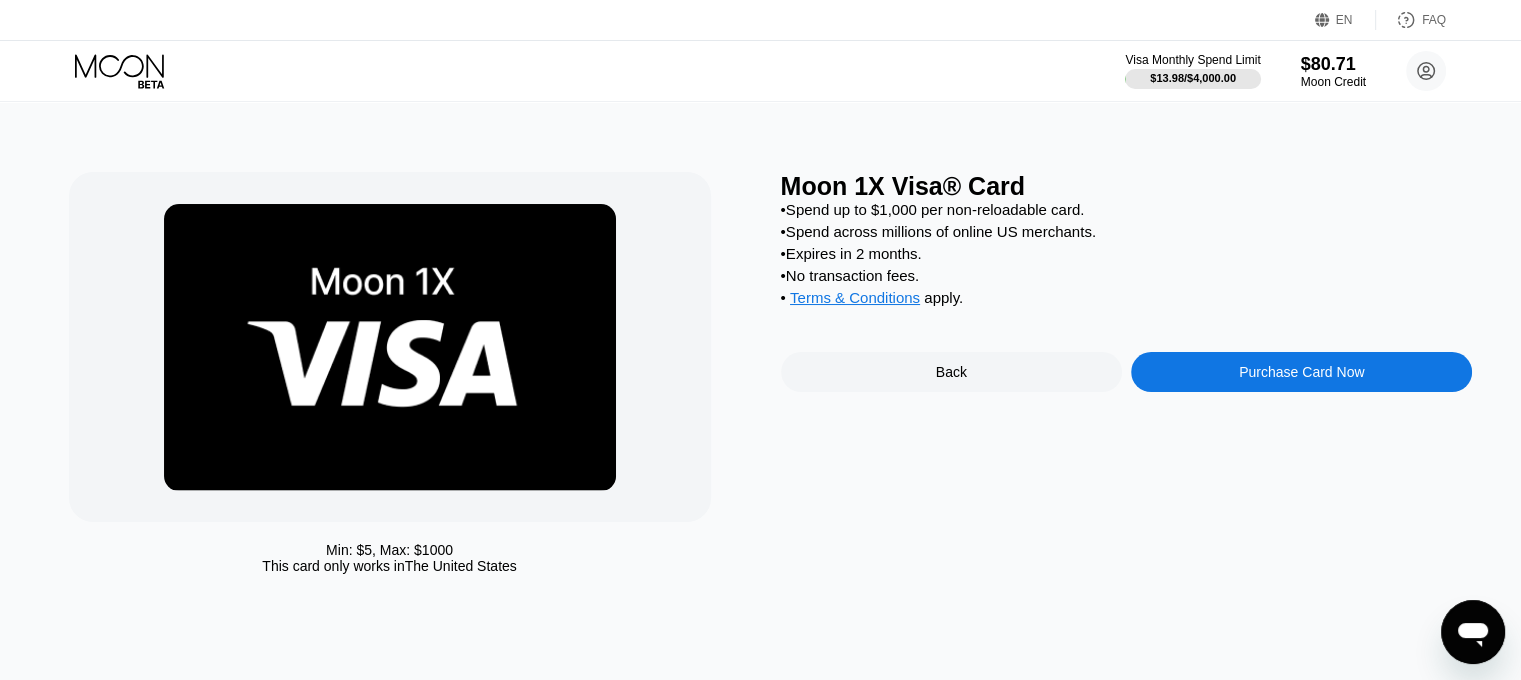 click on "Purchase Card Now" at bounding box center [1301, 372] 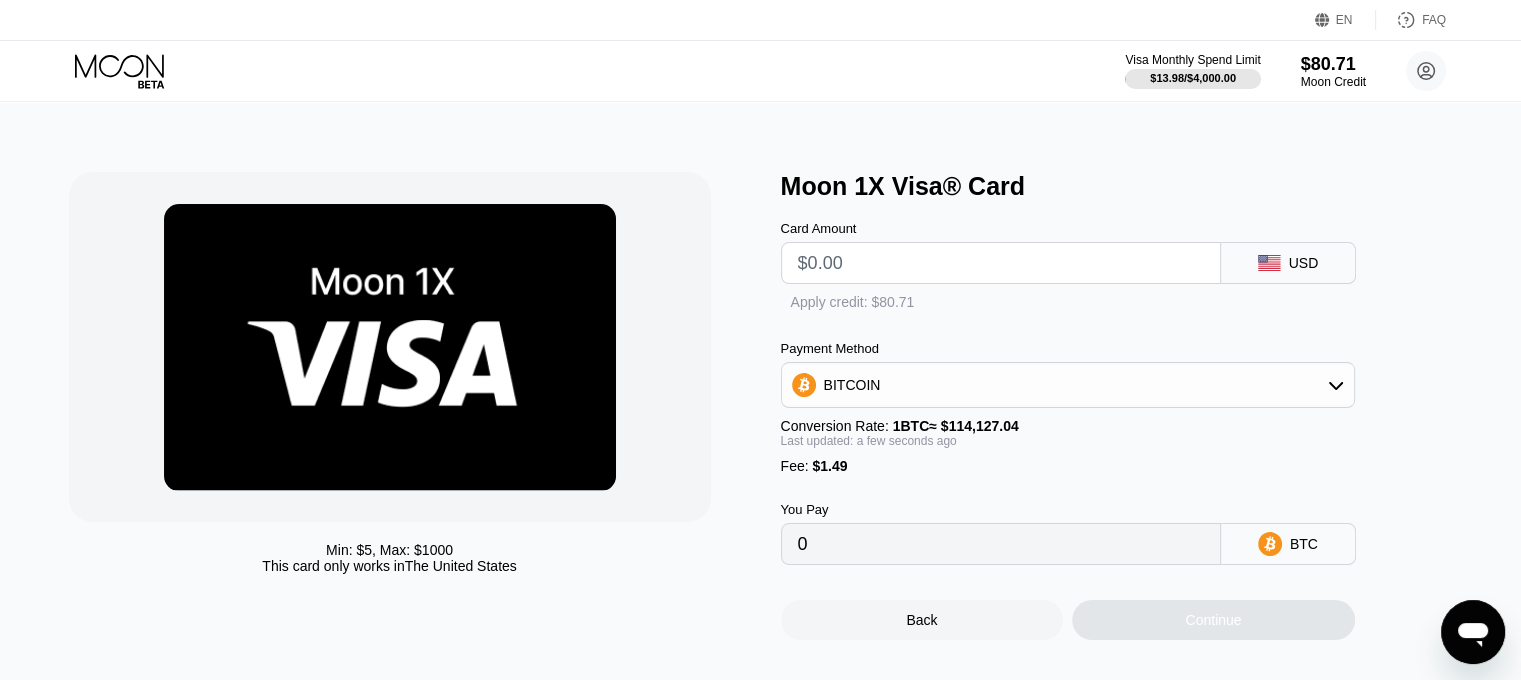 click at bounding box center (1001, 263) 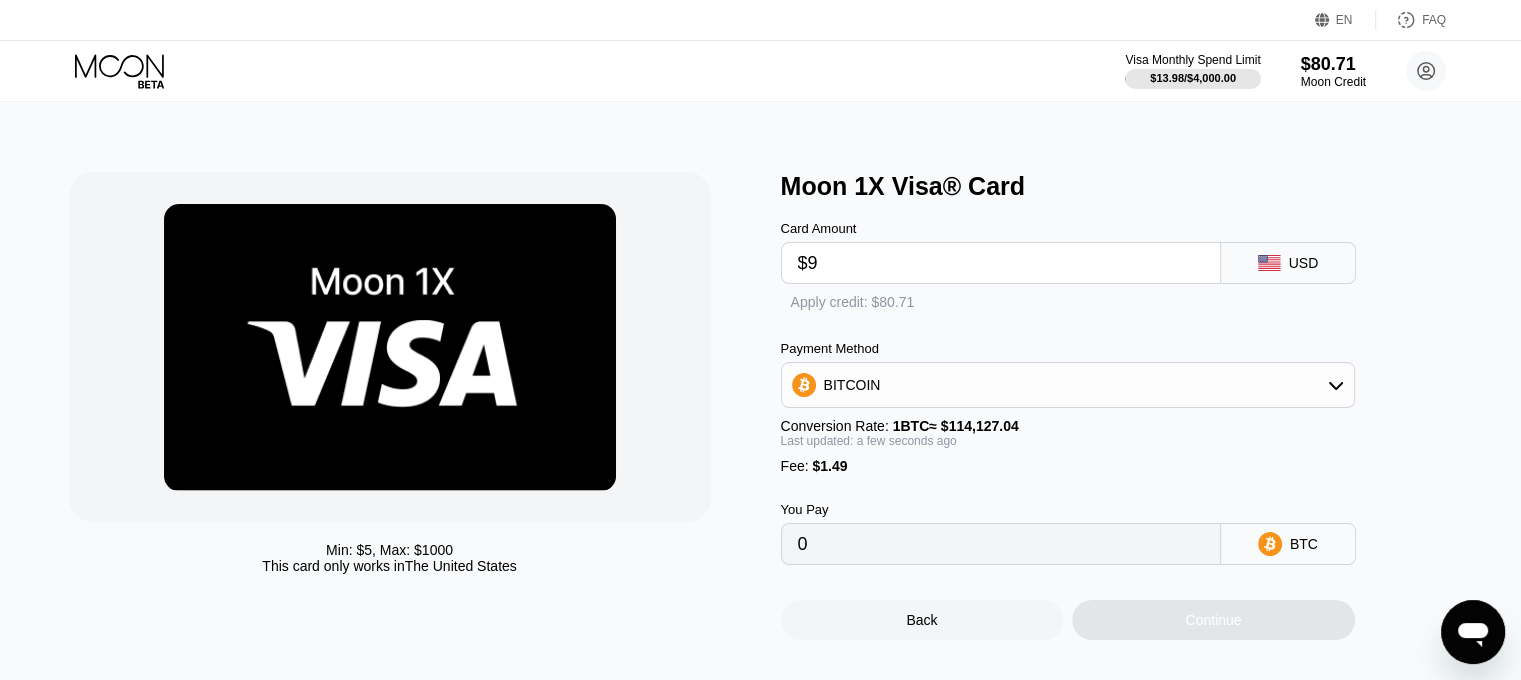 type on "$9." 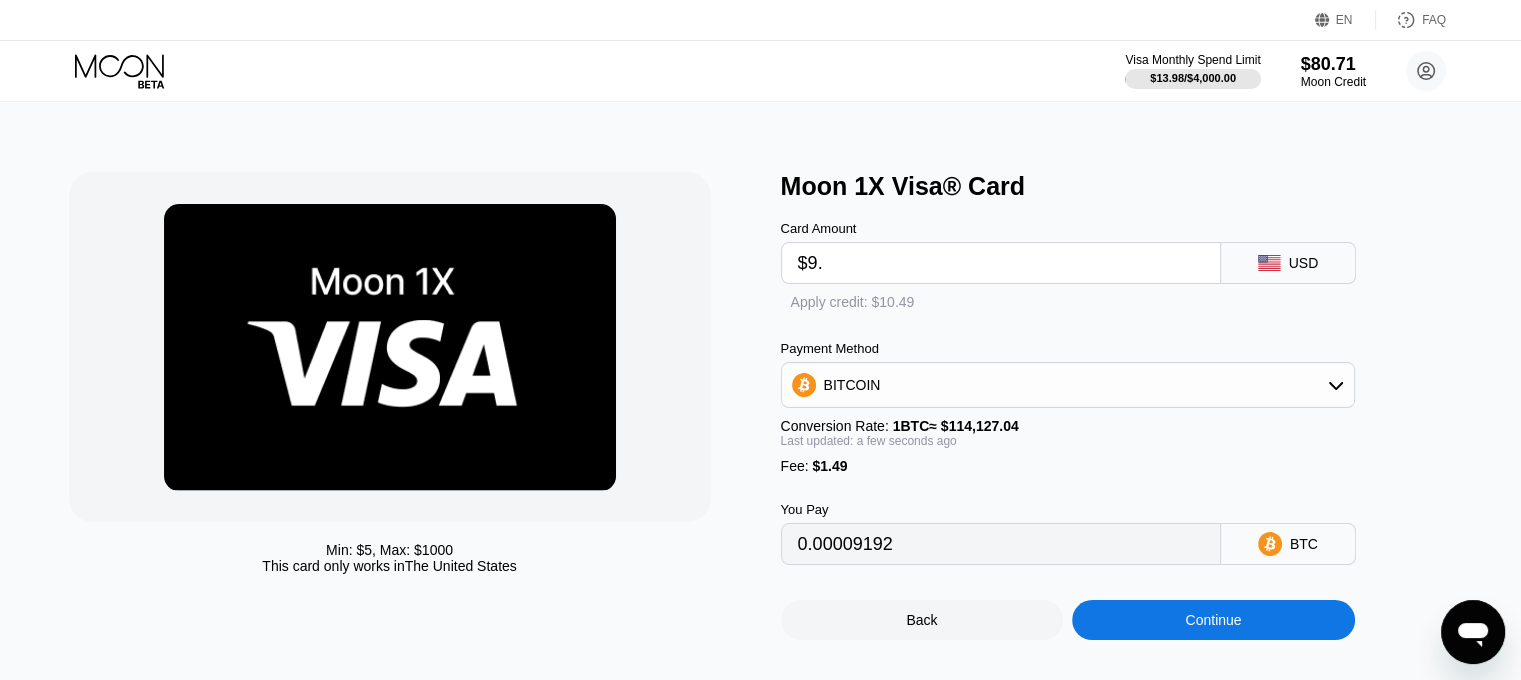 type on "0.00009192" 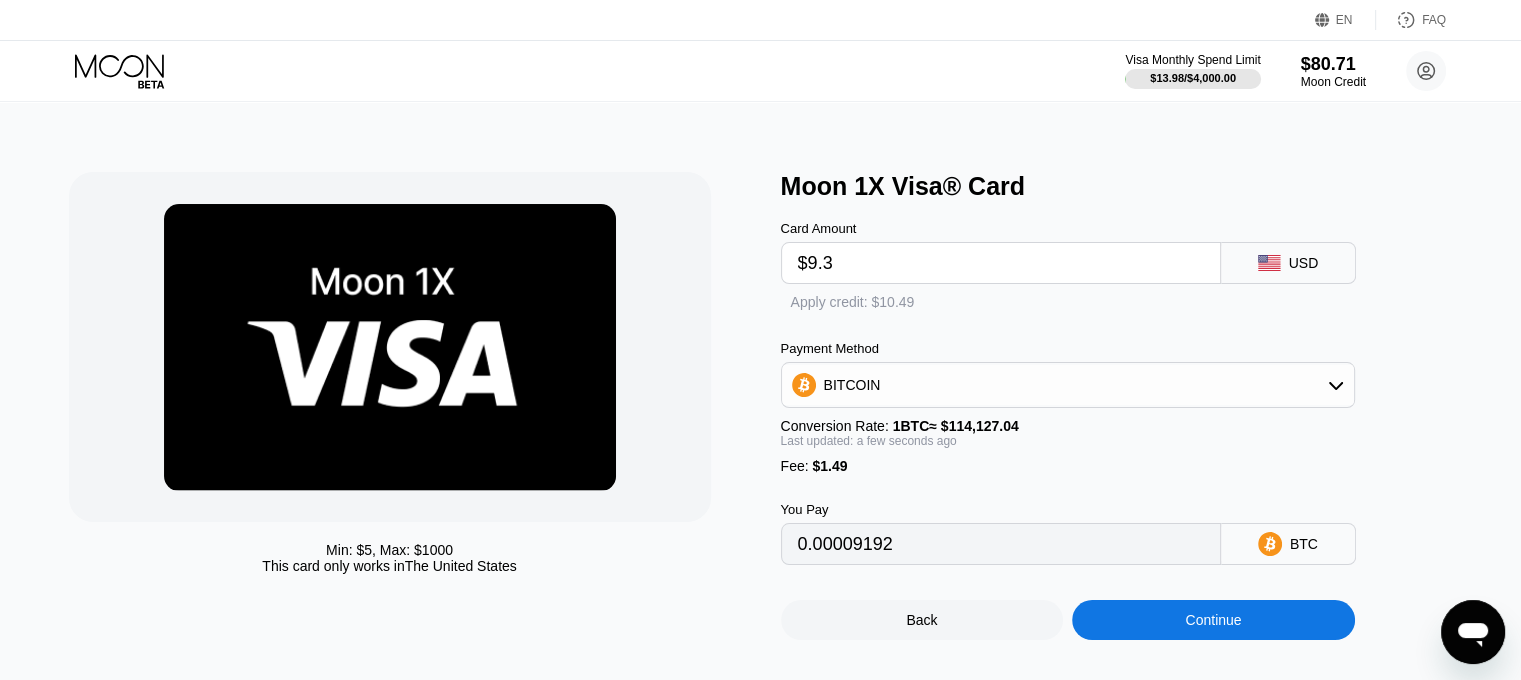 type on "$9.33" 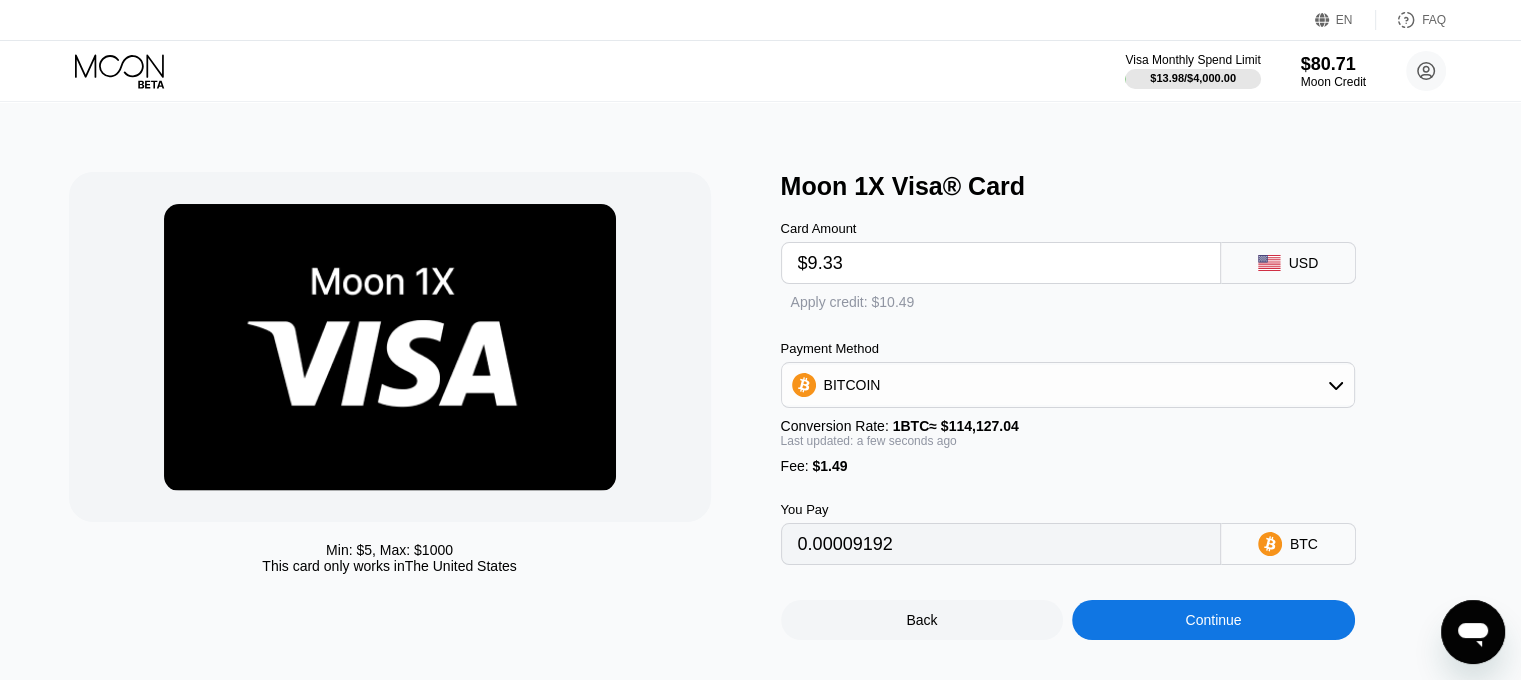 type on "0.00009481" 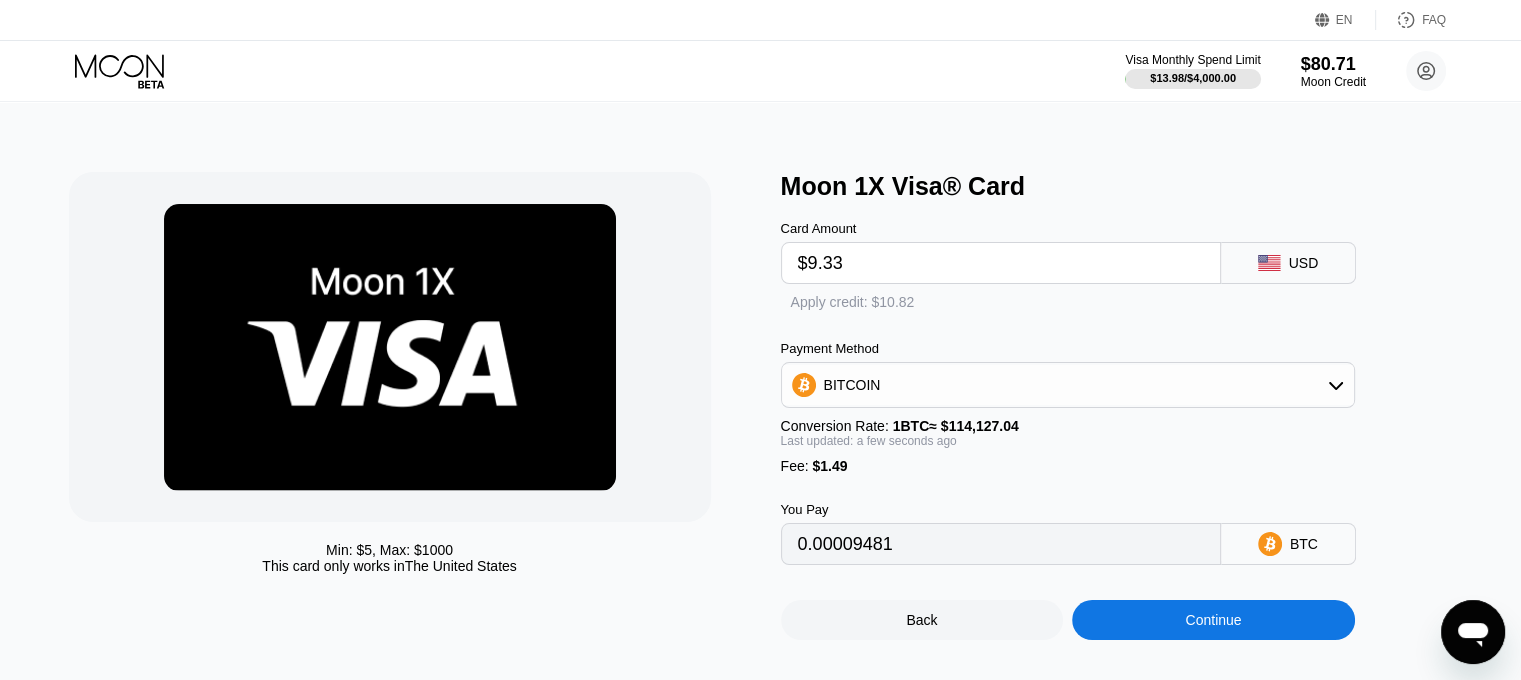 type on "$9.33" 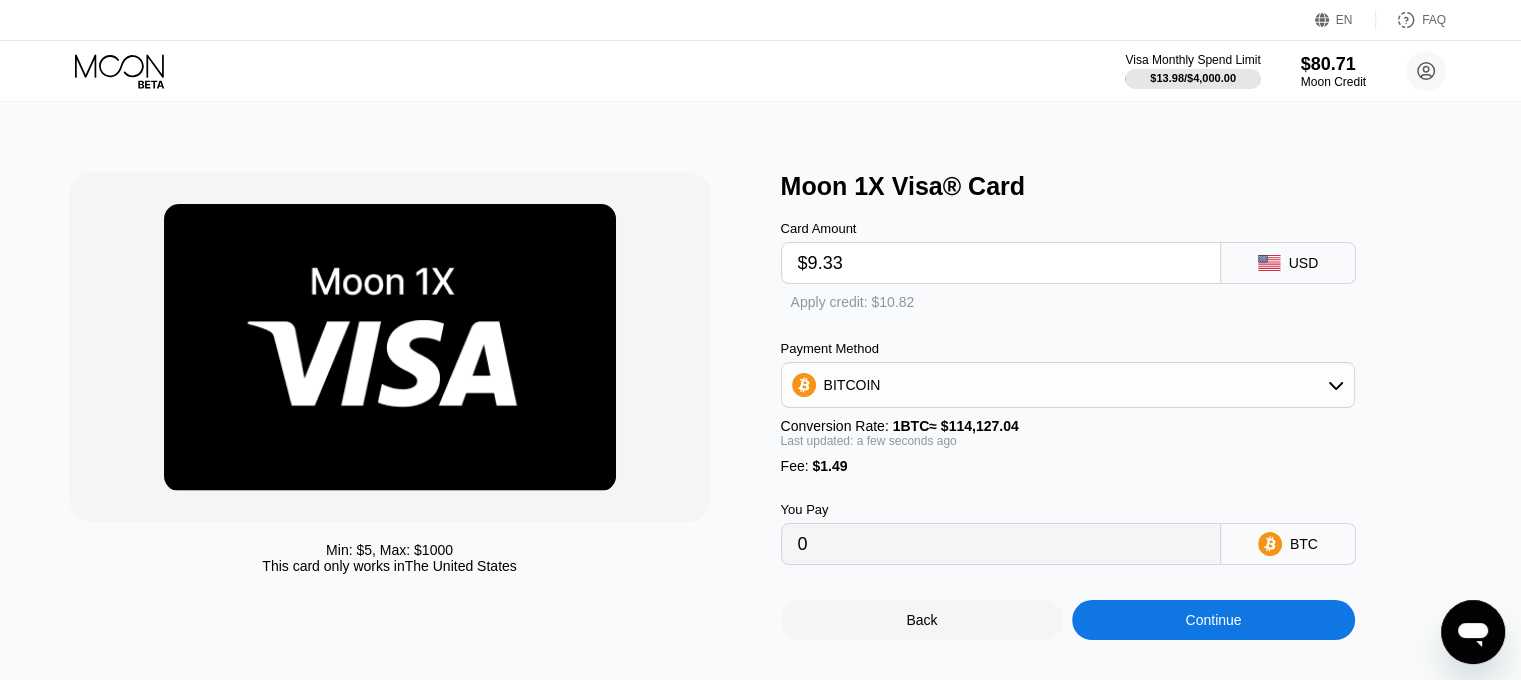 click on "Continue" at bounding box center (1213, 620) 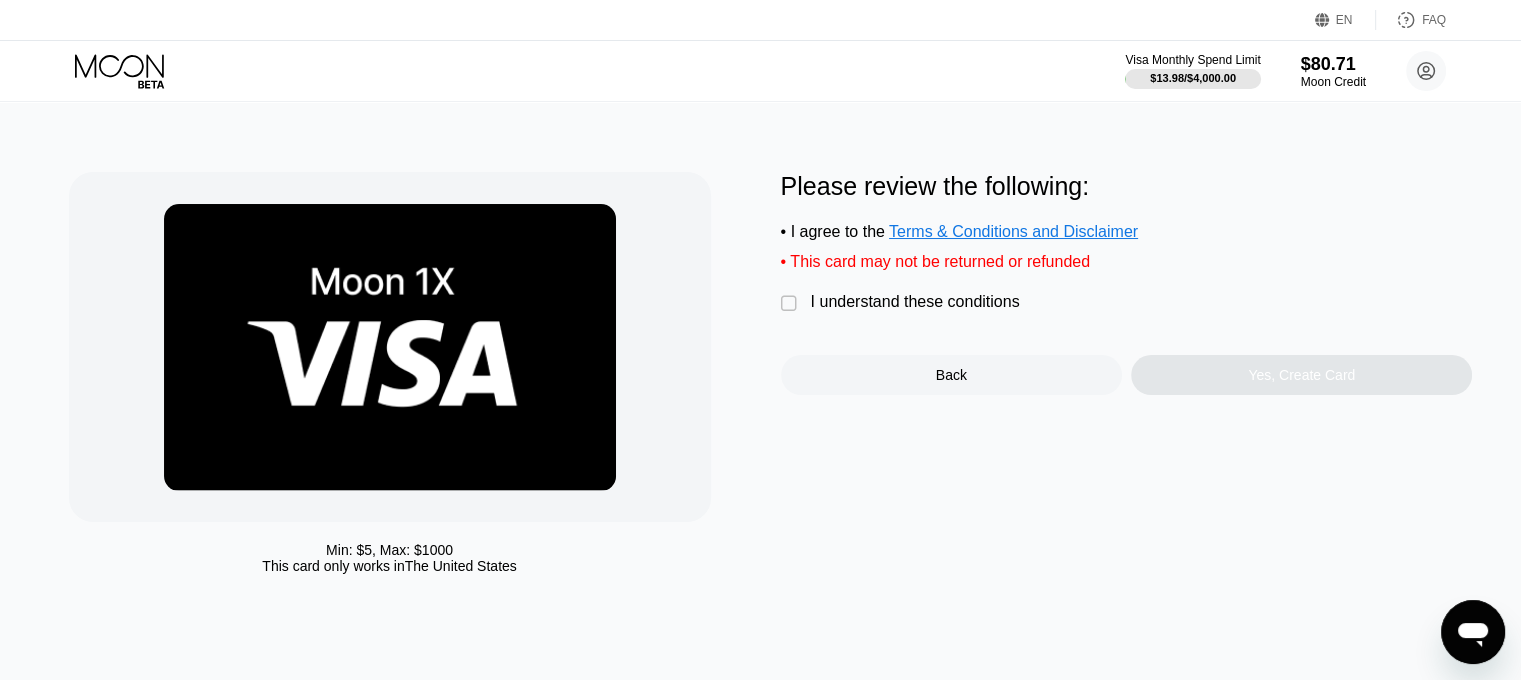 click on "Please review the following: • I agree to the   Terms & Conditions and Disclaimer • This card may not be returned or refunded  I understand these conditions Back Yes, Create Card" at bounding box center (1127, 283) 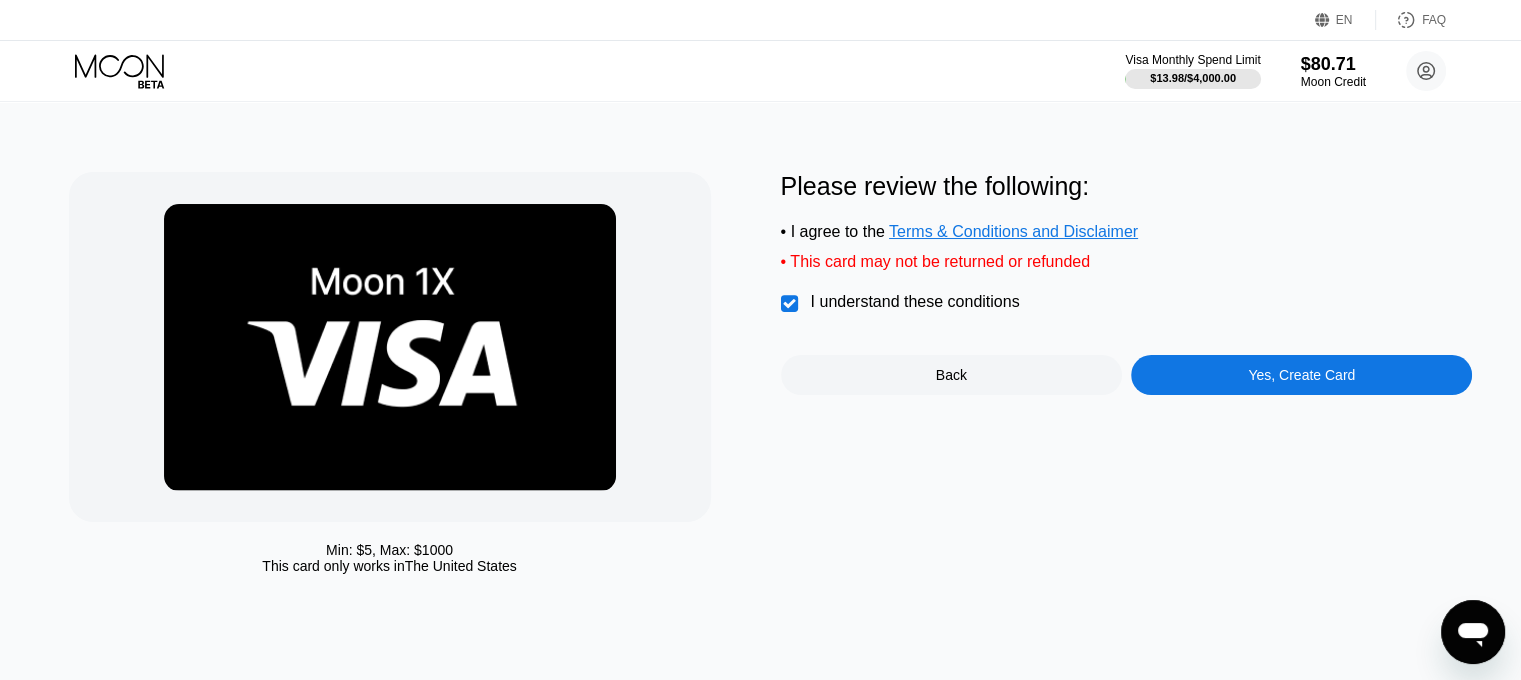 click on "Please review the following: • I agree to the   Terms & Conditions and Disclaimer • This card may not be returned or refunded  I understand these conditions Back Yes, Create Card" at bounding box center (1127, 283) 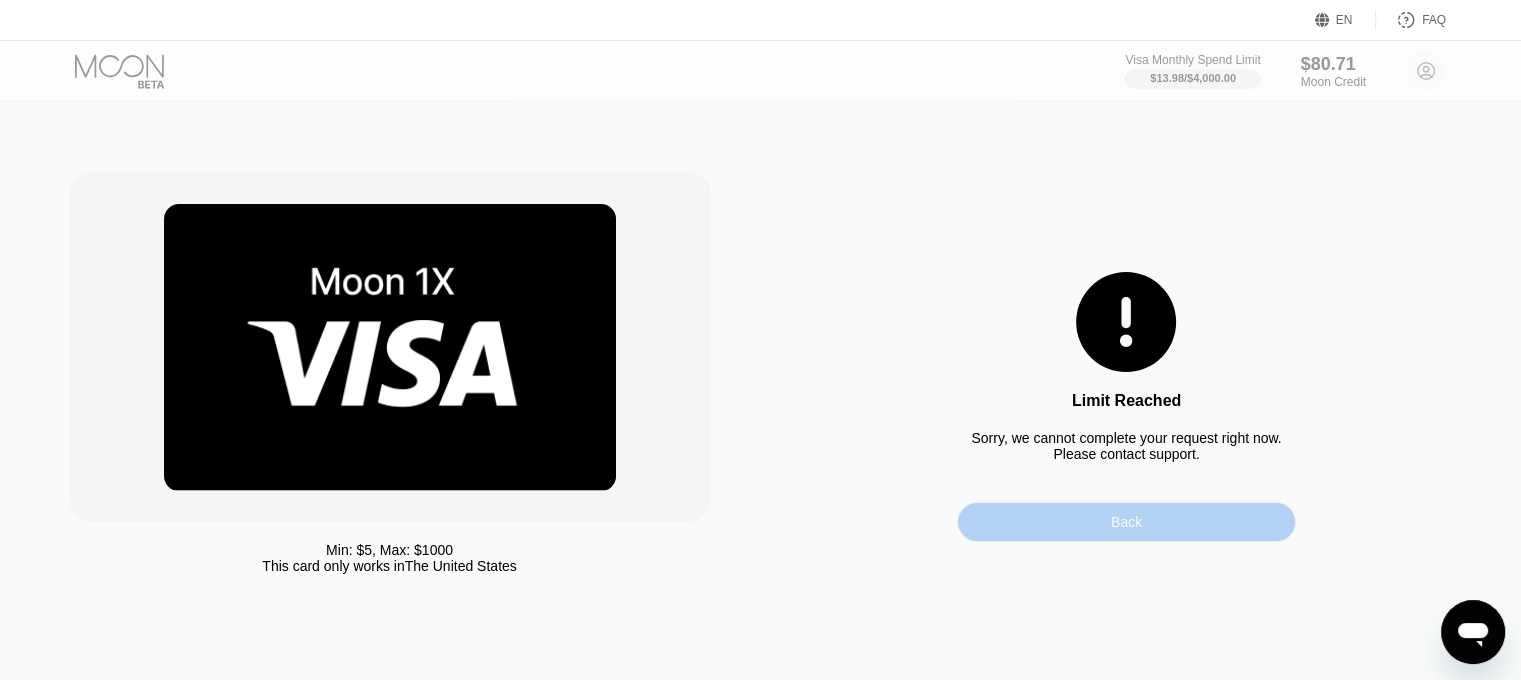 click on "Back" at bounding box center (1126, 522) 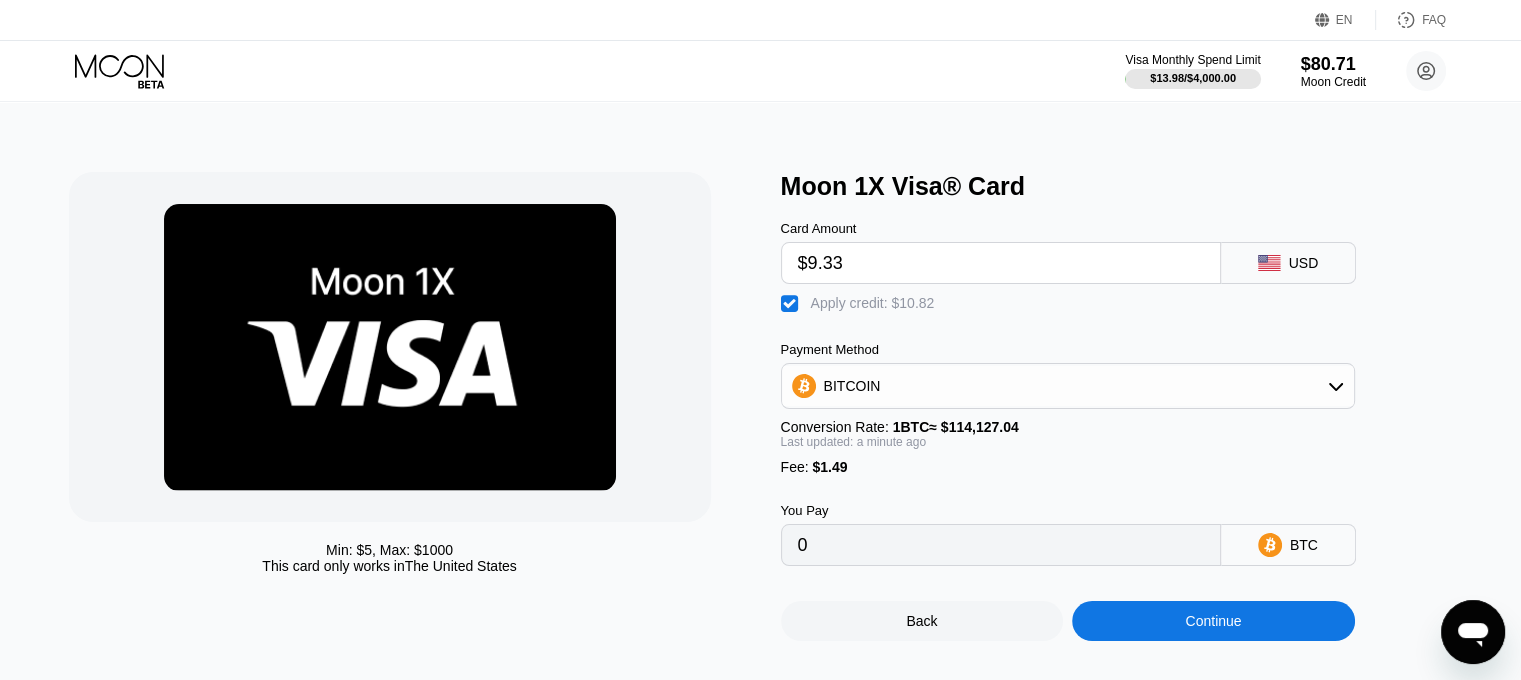 click 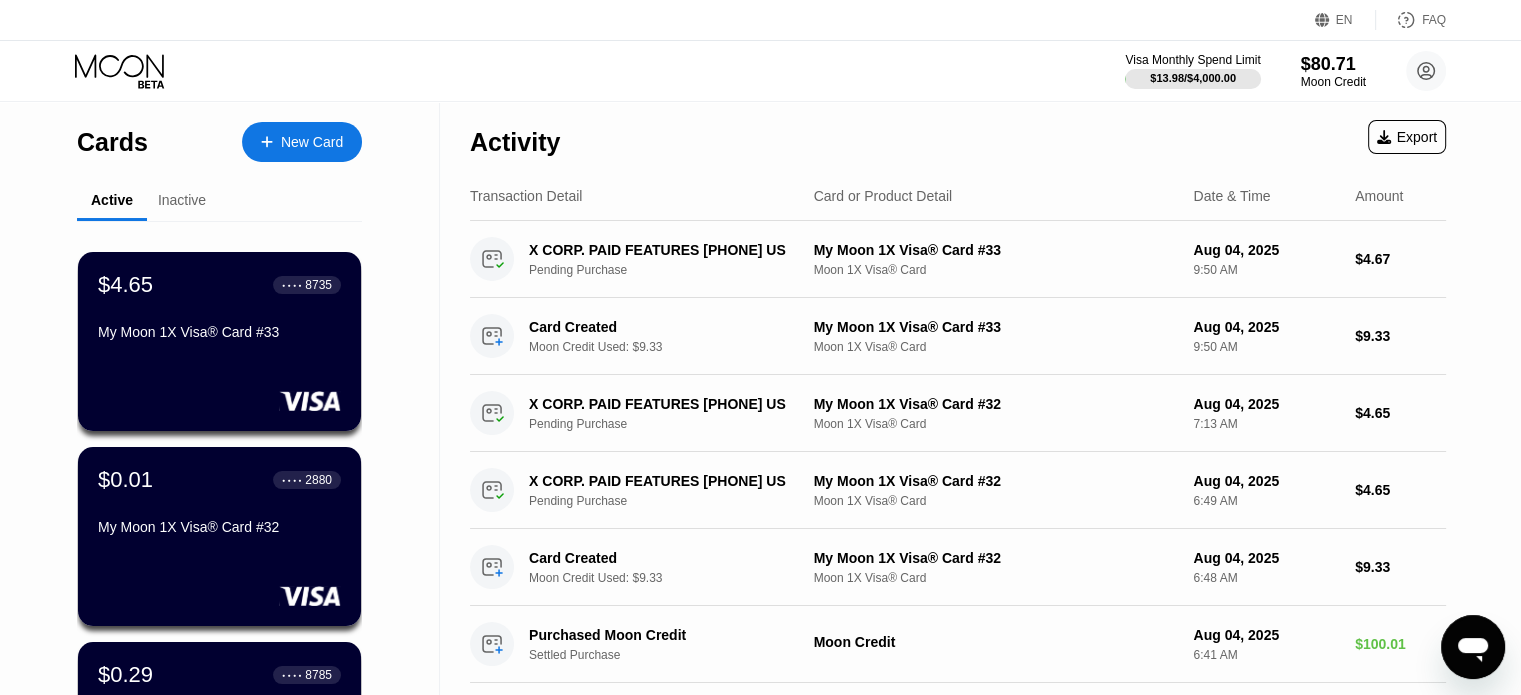 click on "New Card" at bounding box center (312, 142) 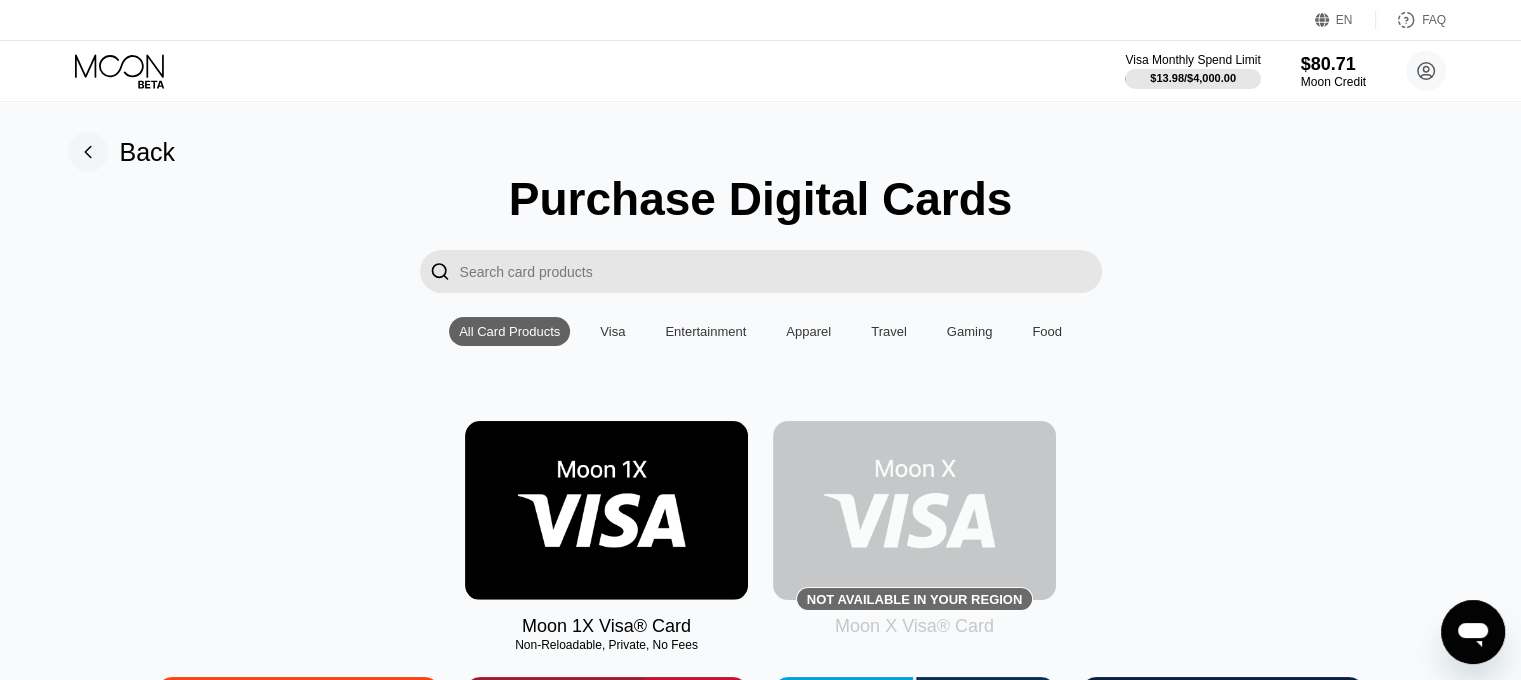 click at bounding box center (606, 510) 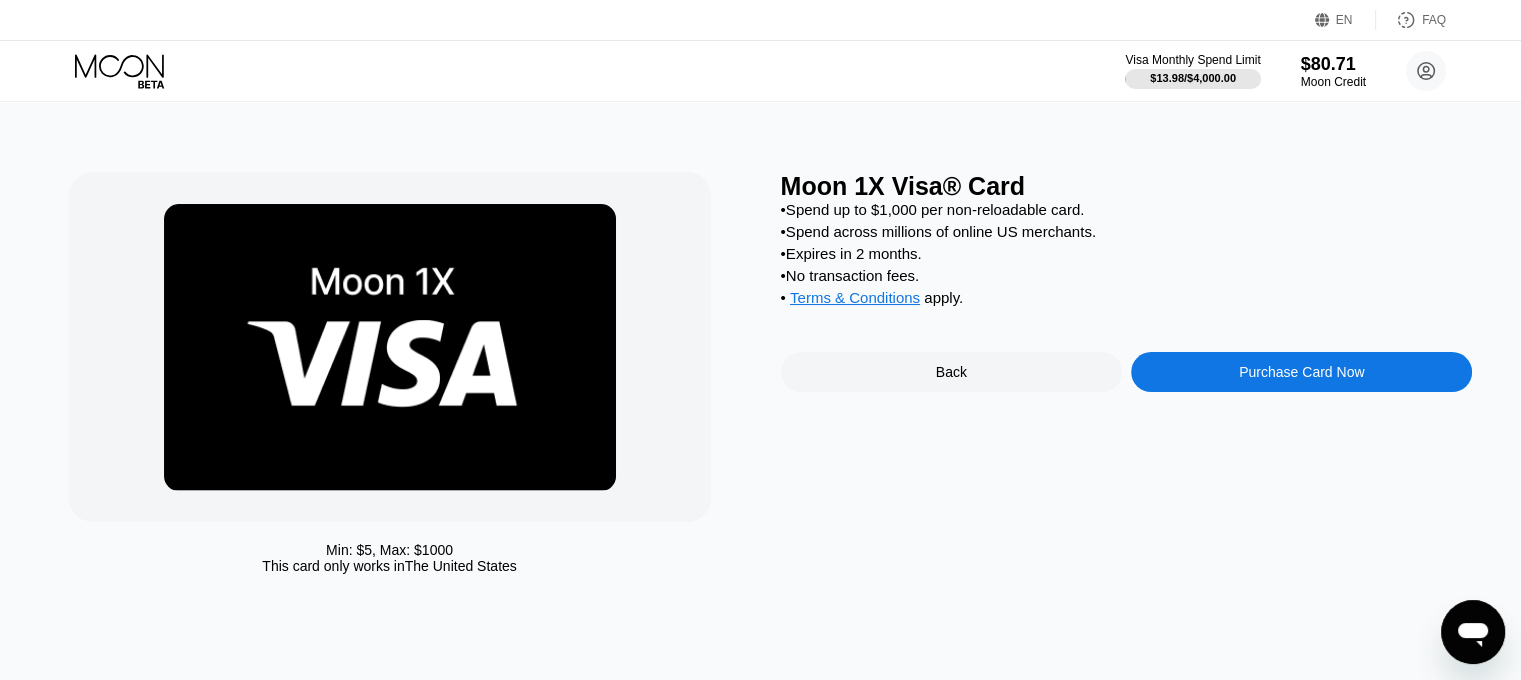 click on "Purchase Card Now" at bounding box center [1301, 372] 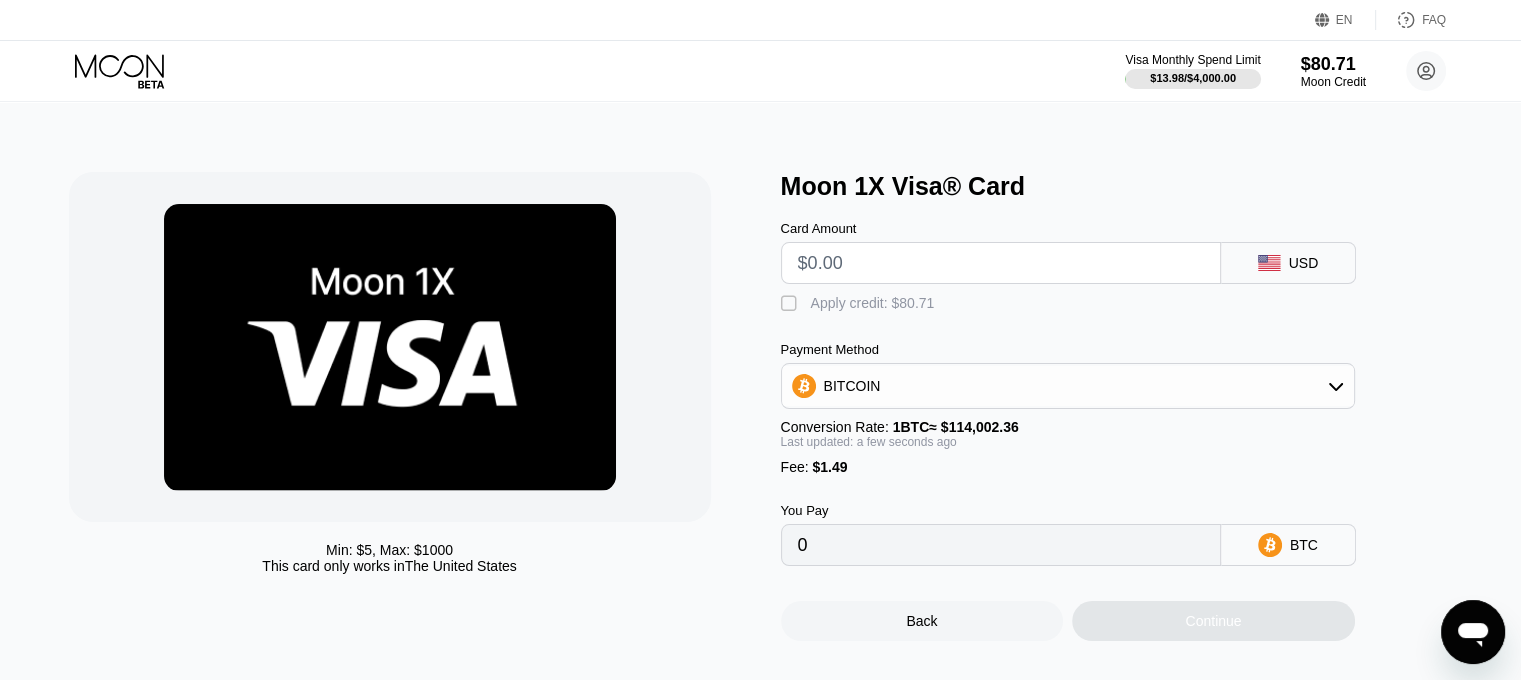 click at bounding box center (1001, 263) 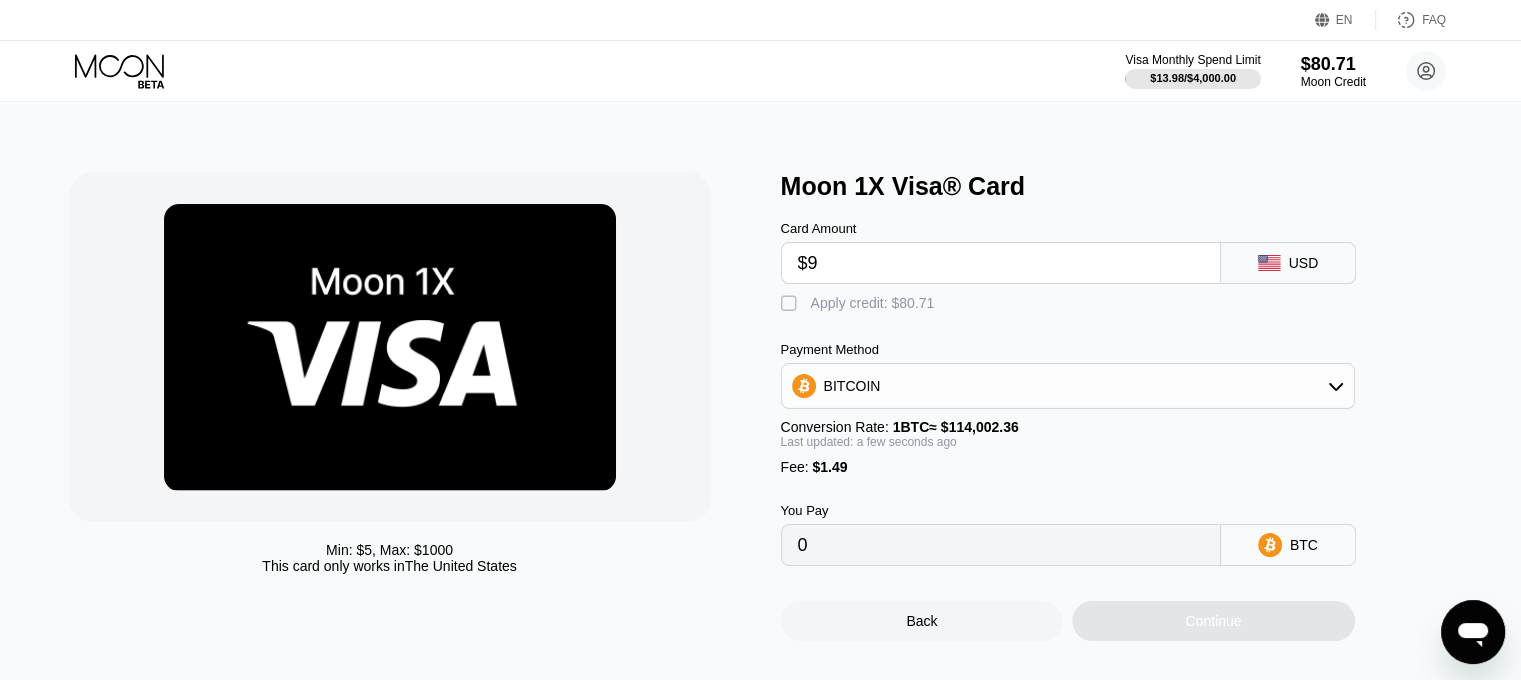 type on "$9" 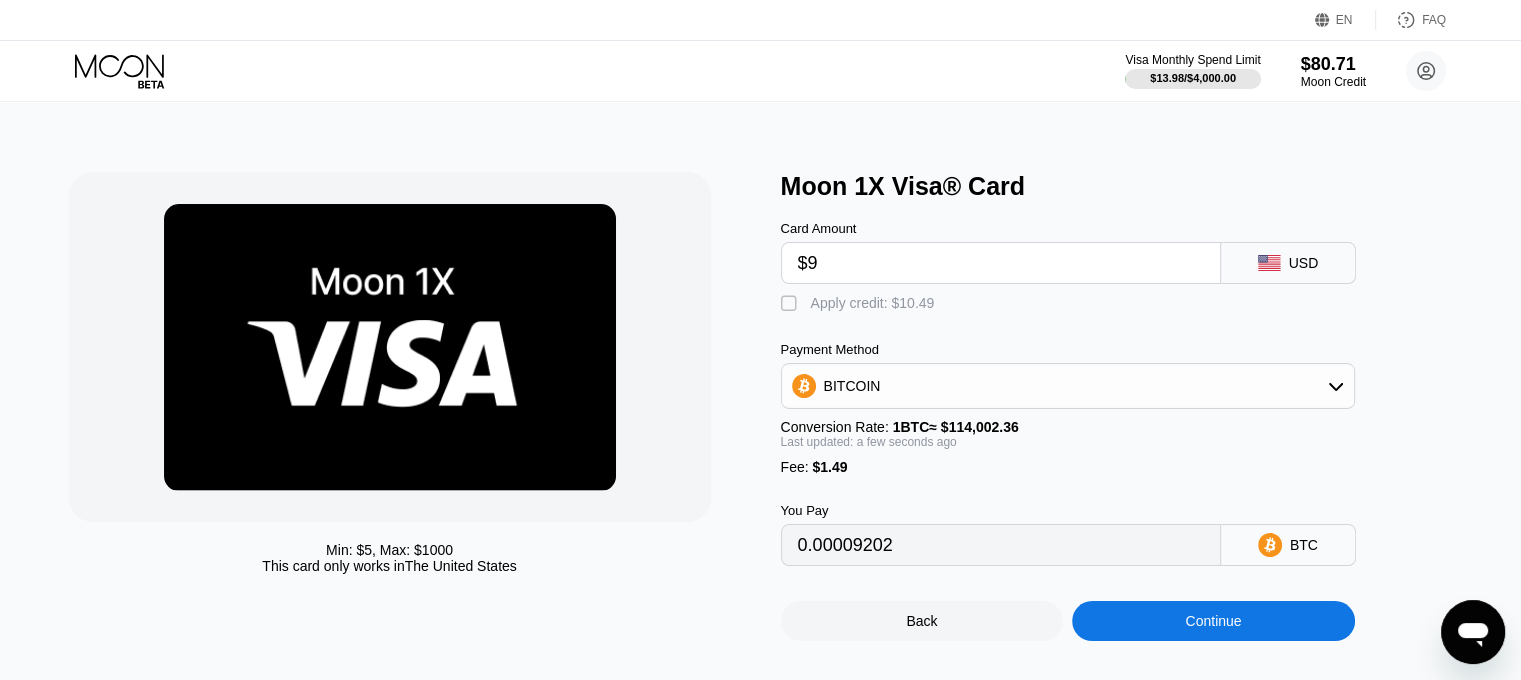 type on "0.00009202" 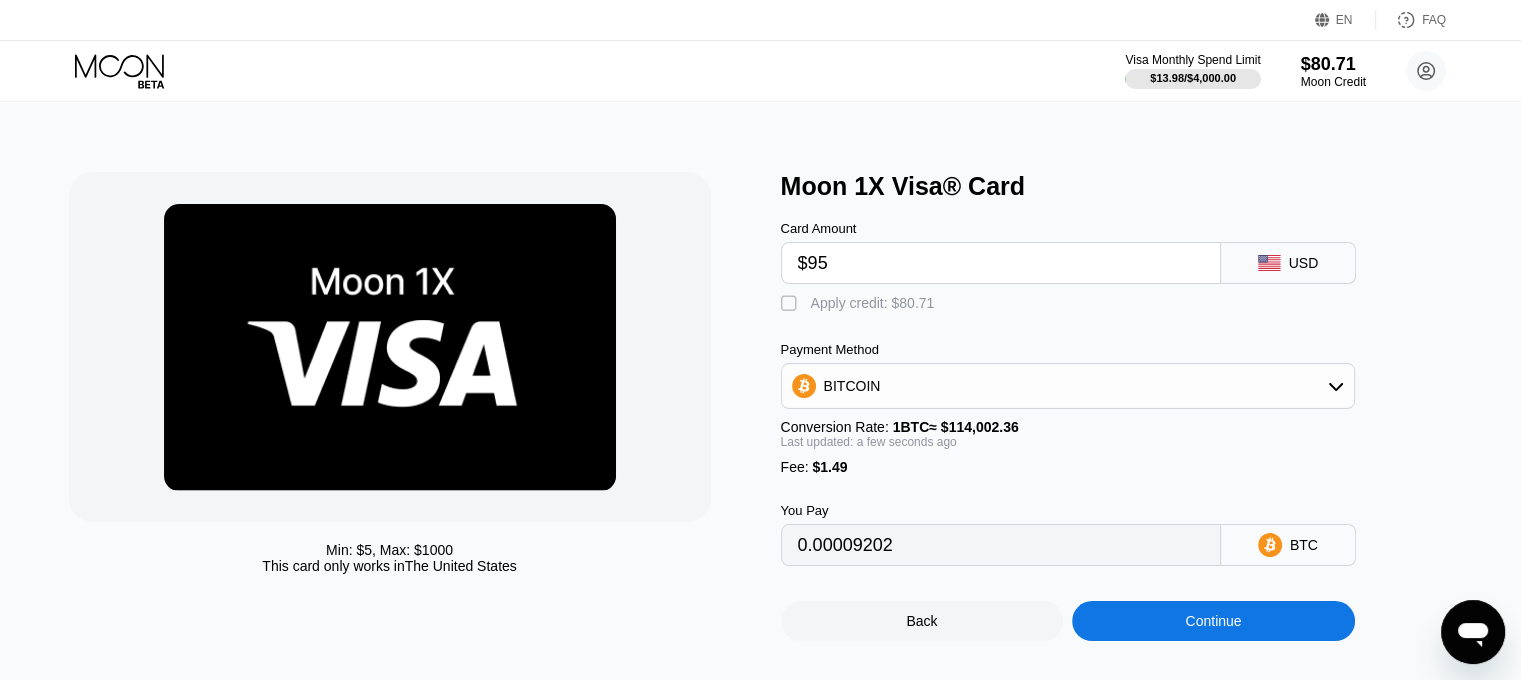 type on "0.00084639" 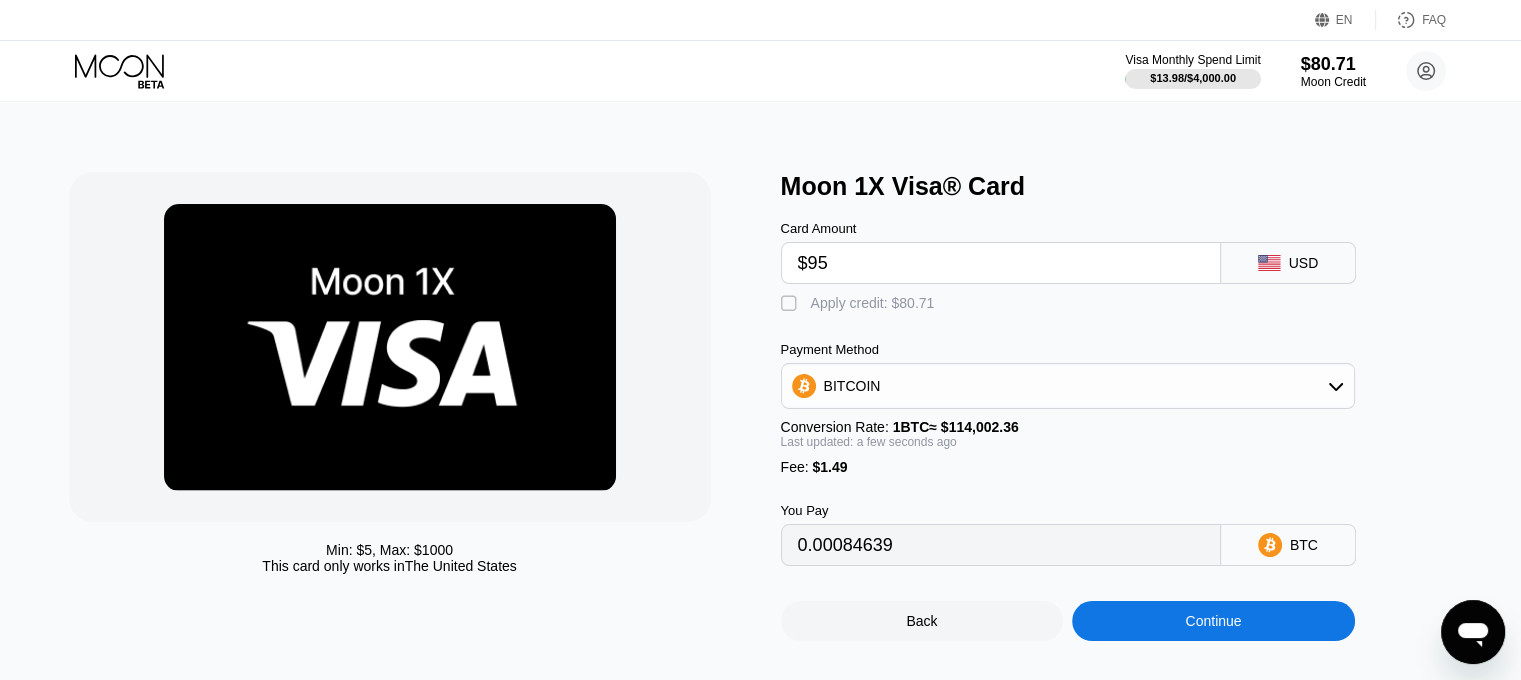type on "$9" 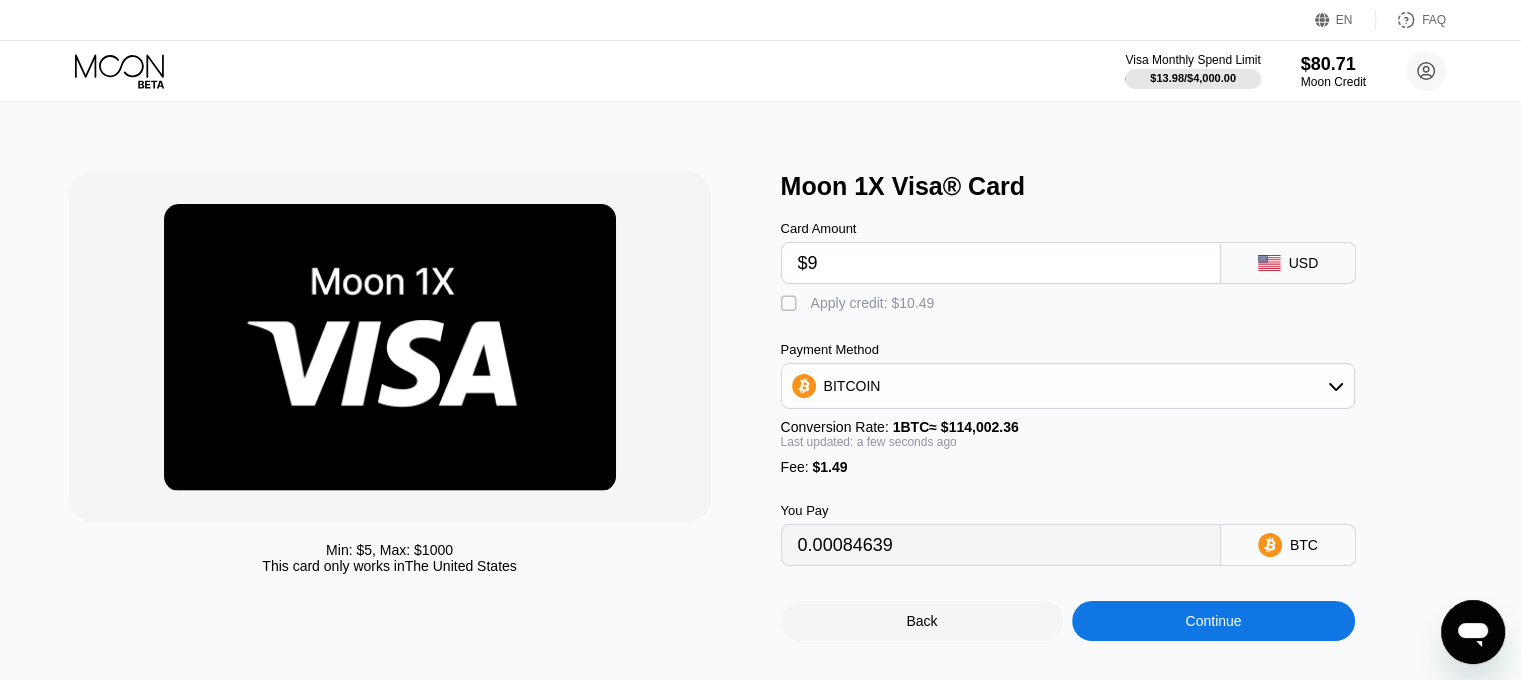 type on "0.00009202" 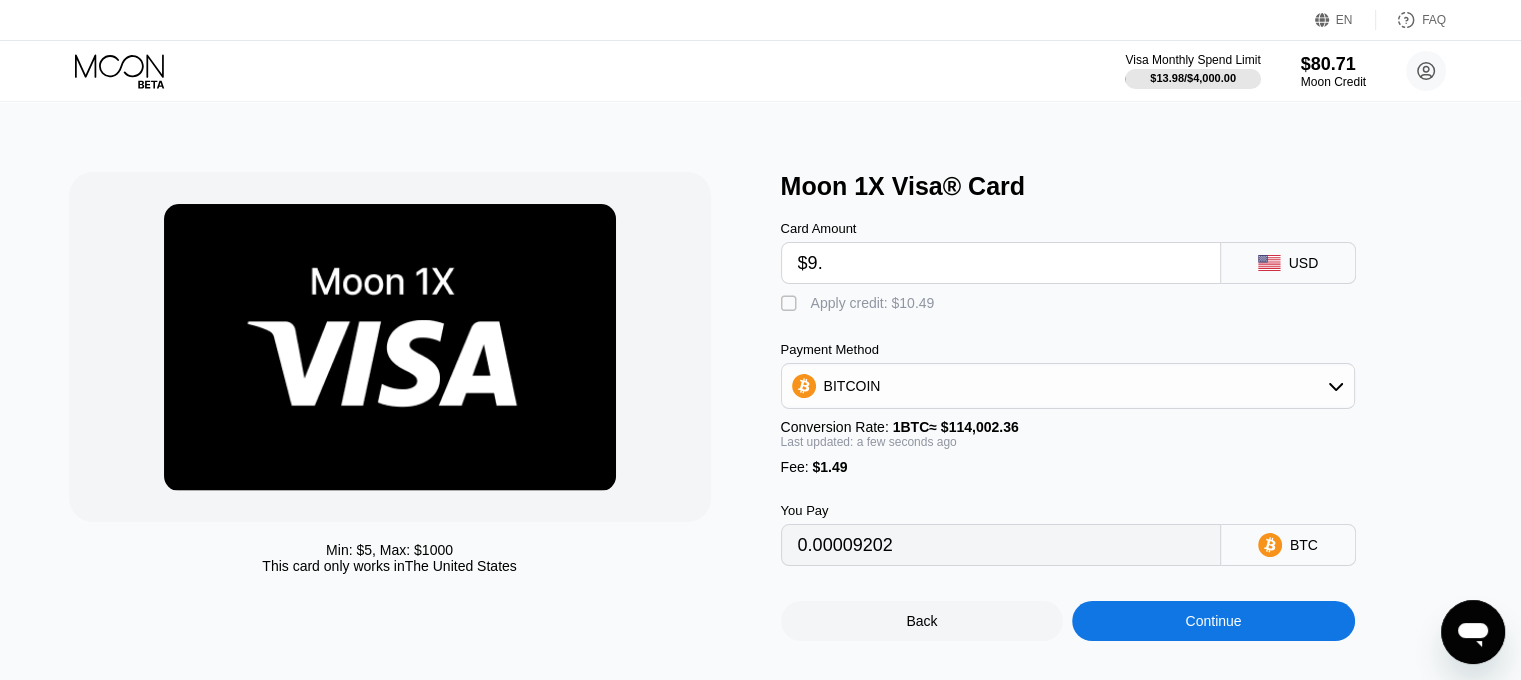 type on "$9.5" 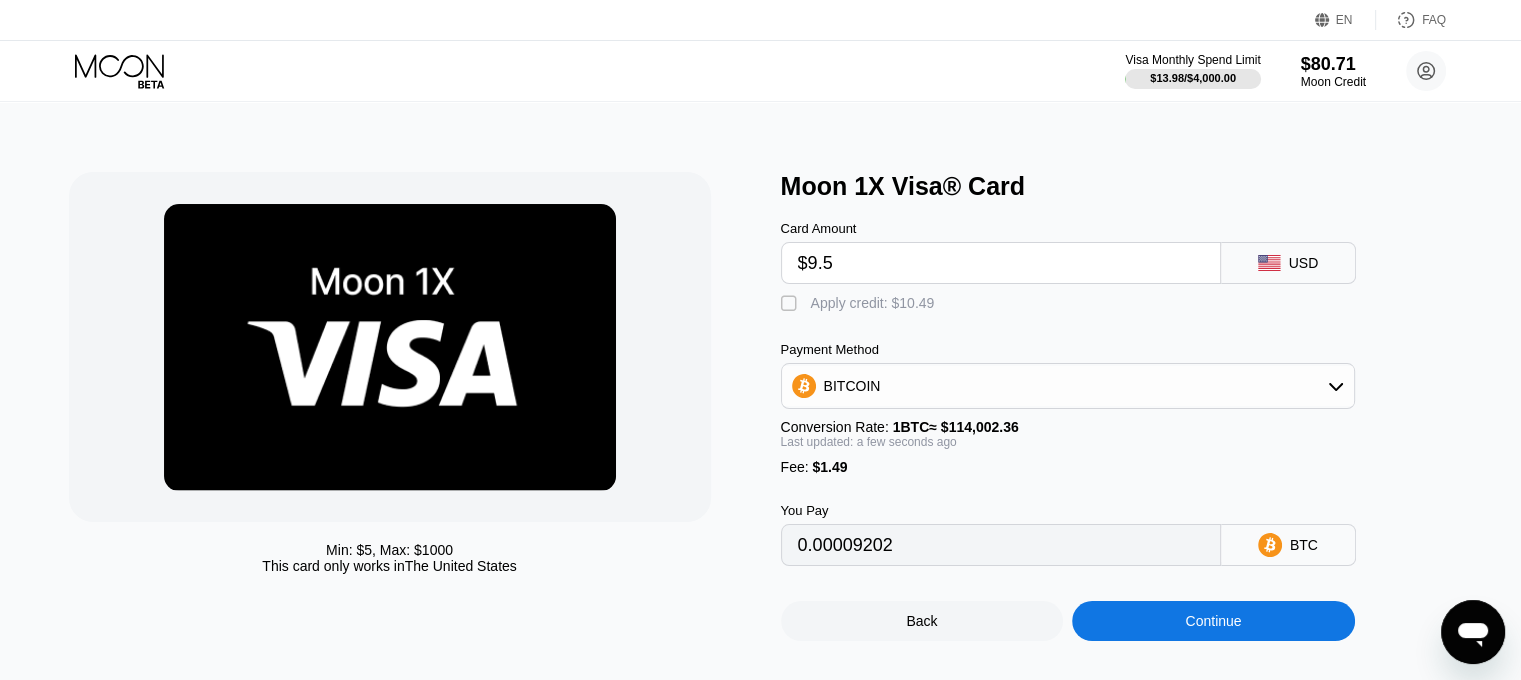type on "0.00009641" 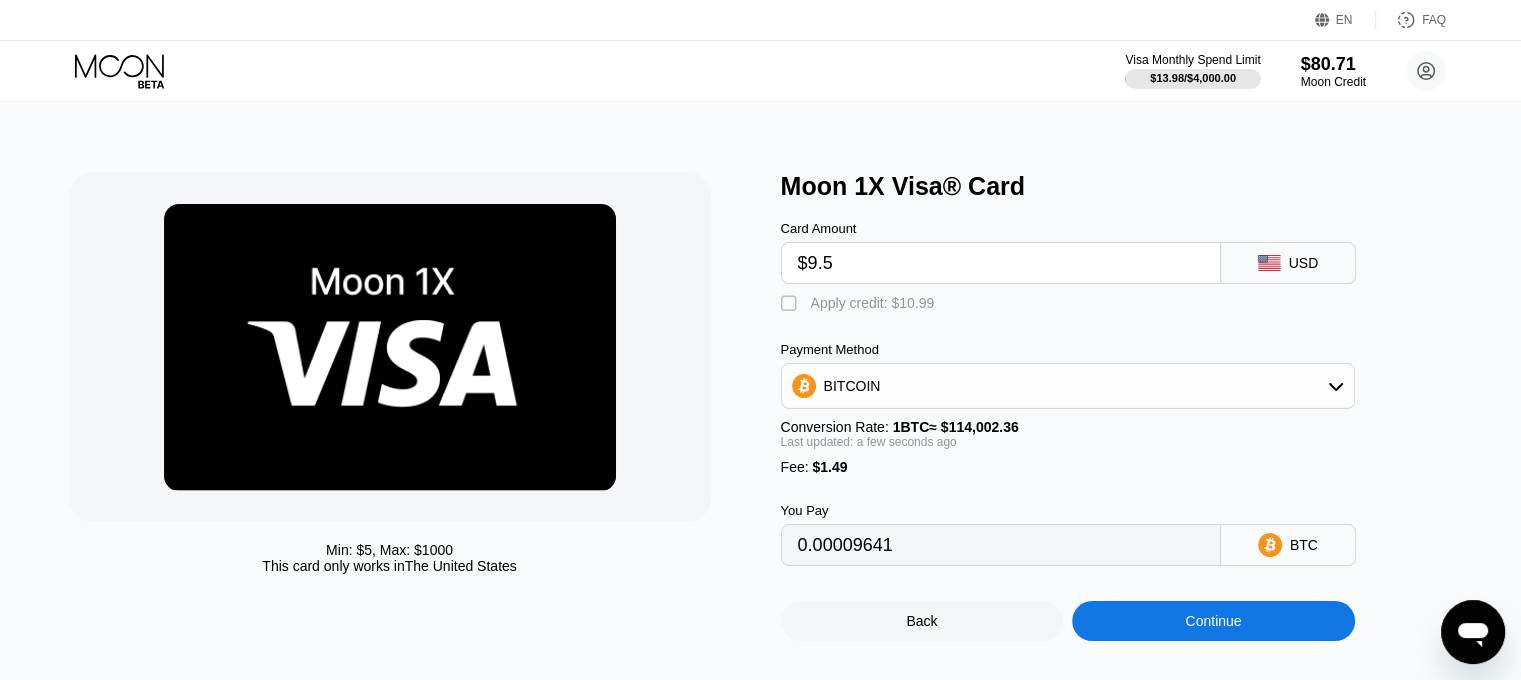 type on "$9.5" 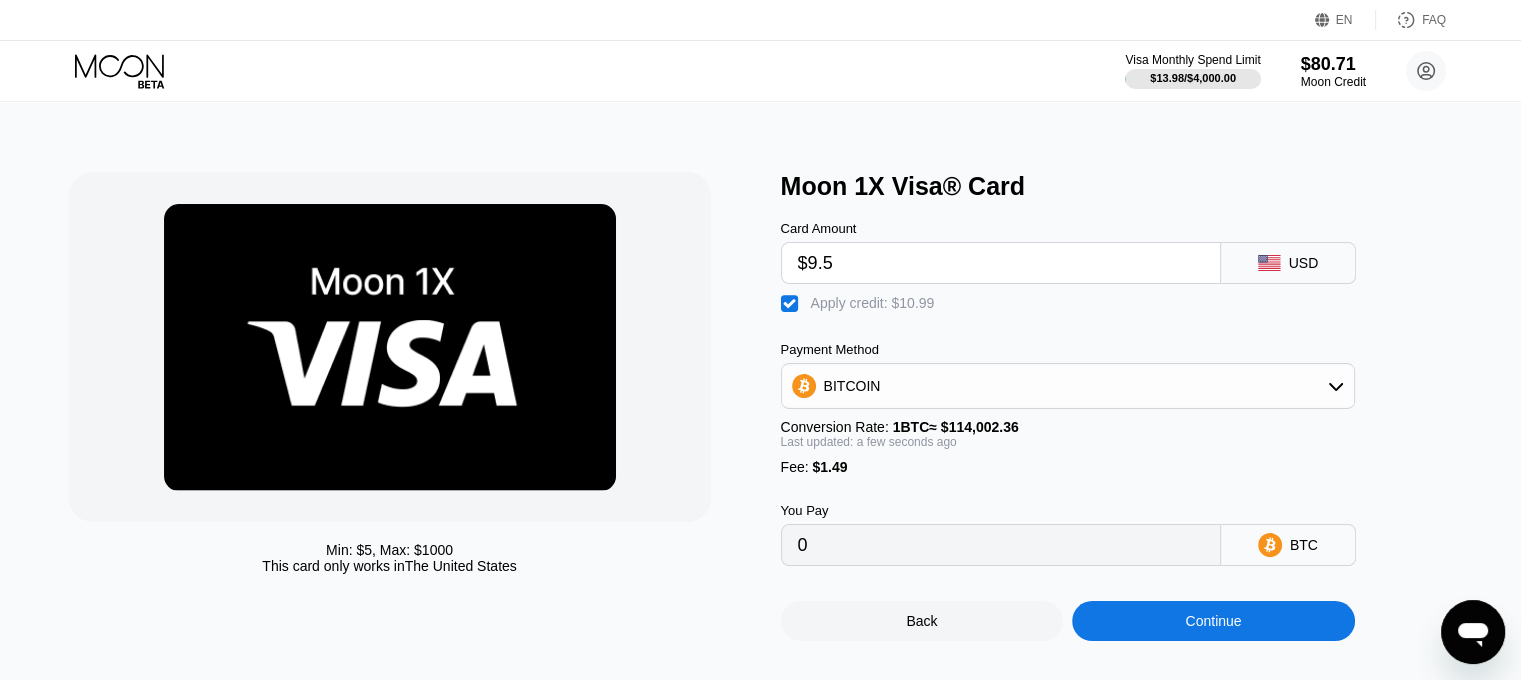 click on "Continue" at bounding box center [1213, 621] 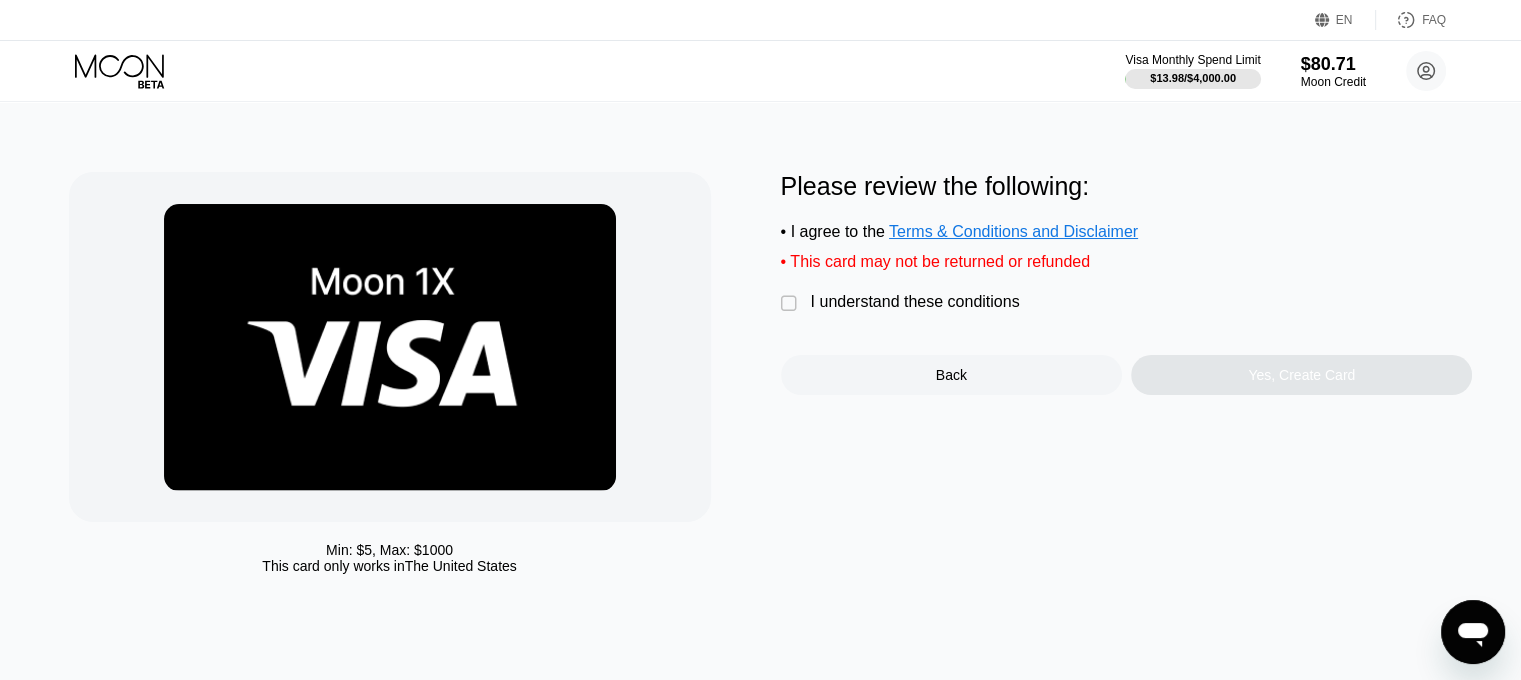 click on "Please review the following: • I agree to the   Terms & Conditions and Disclaimer • This card may not be returned or refunded  I understand these conditions Back Yes, Create Card" at bounding box center [1127, 283] 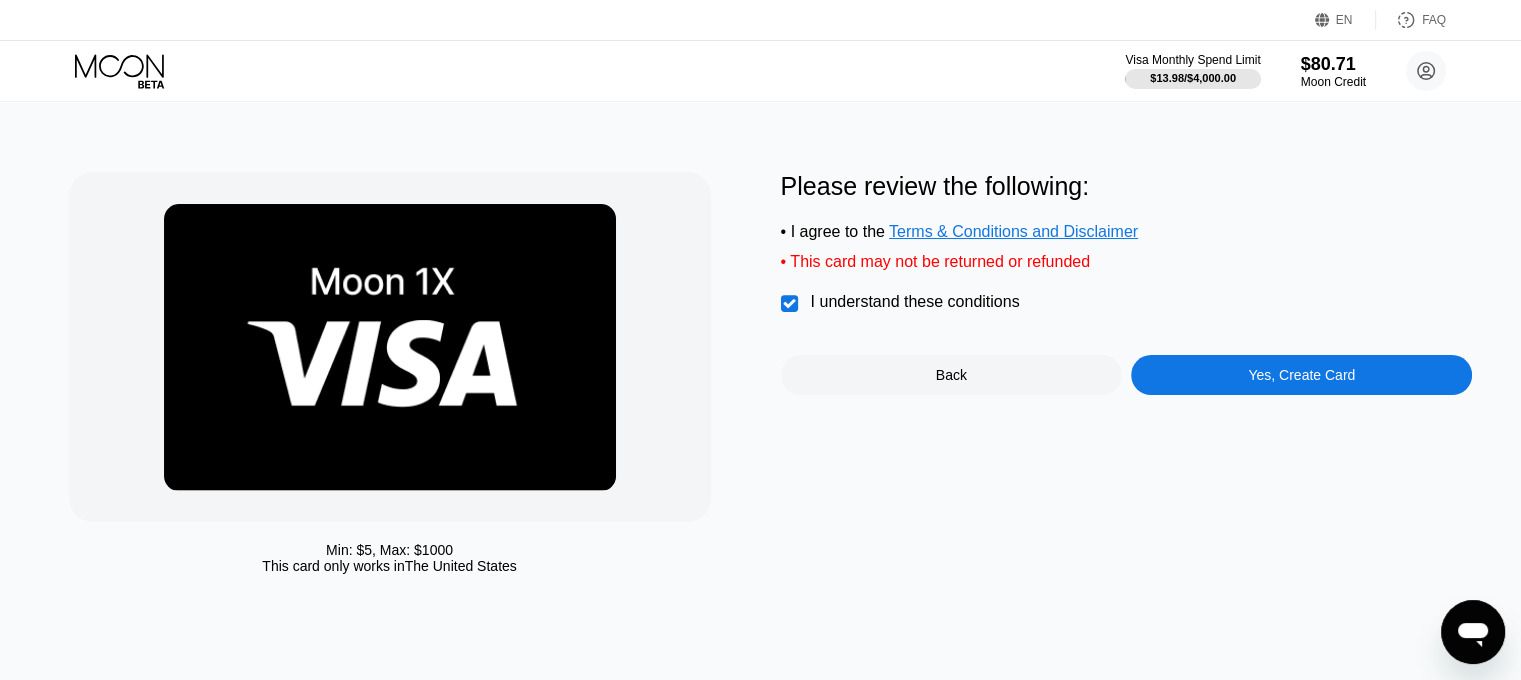 click on "Yes, Create Card" at bounding box center [1301, 375] 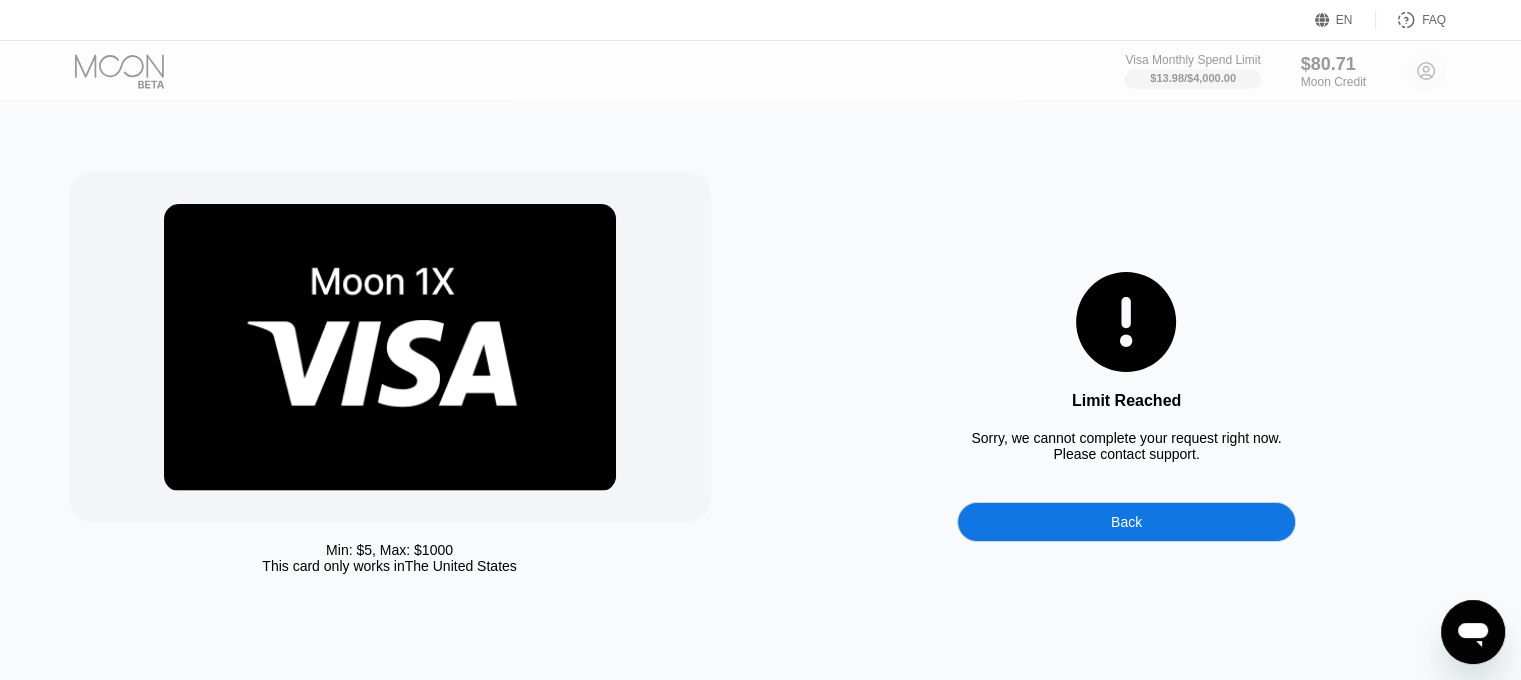 click on "Back" at bounding box center (1126, 522) 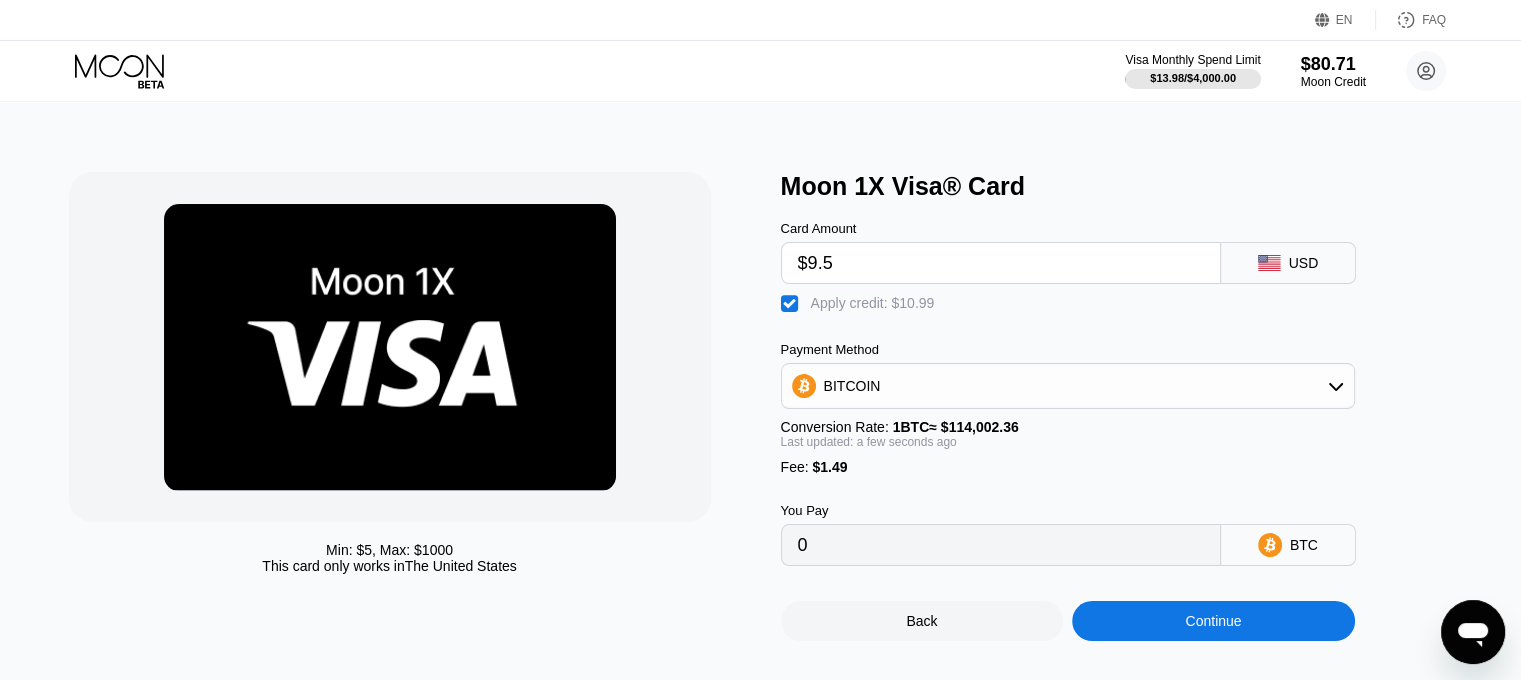 click on "Visa Monthly Spend Limit $13.98 / $4,000.00 $80.71 Moon Credit [EMAIL]  Home Settings Support Careers About Us Log out Privacy policy Terms" at bounding box center [760, 71] 